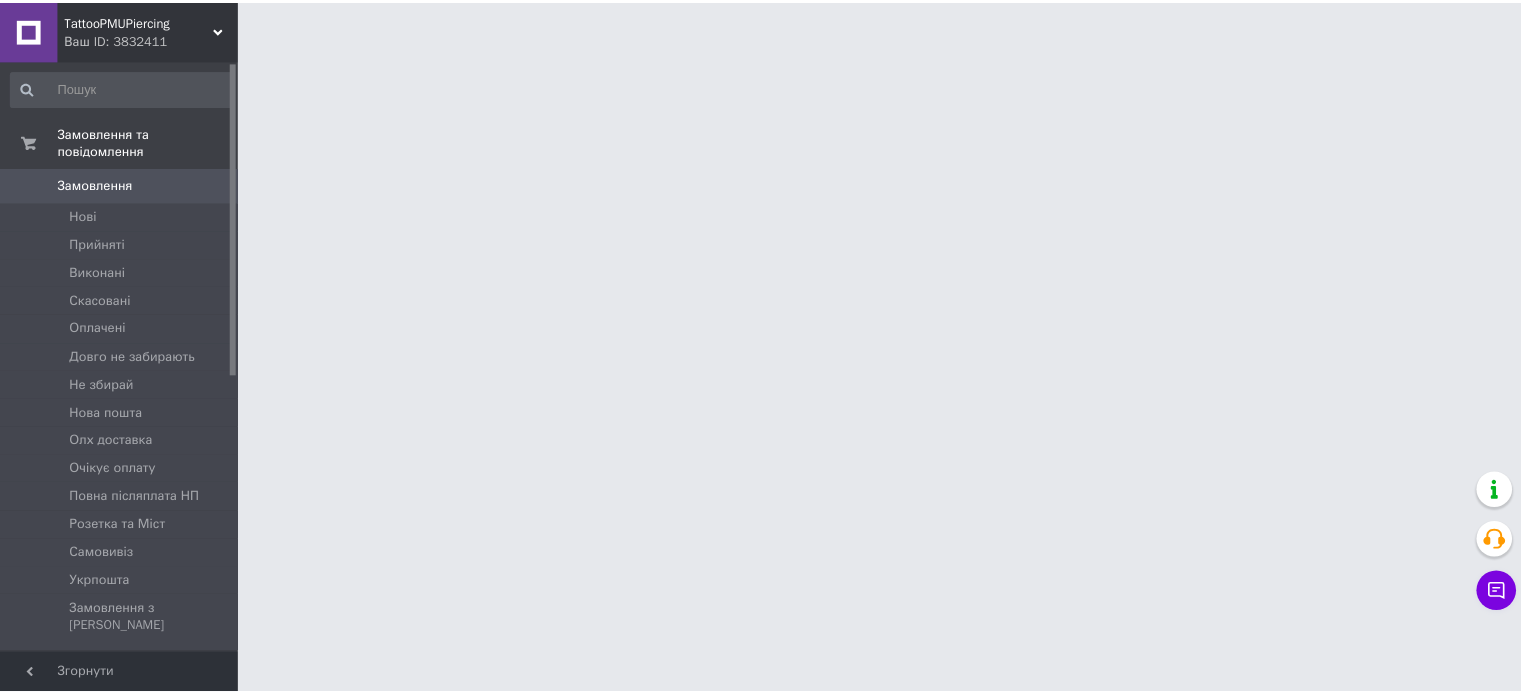 scroll, scrollTop: 0, scrollLeft: 0, axis: both 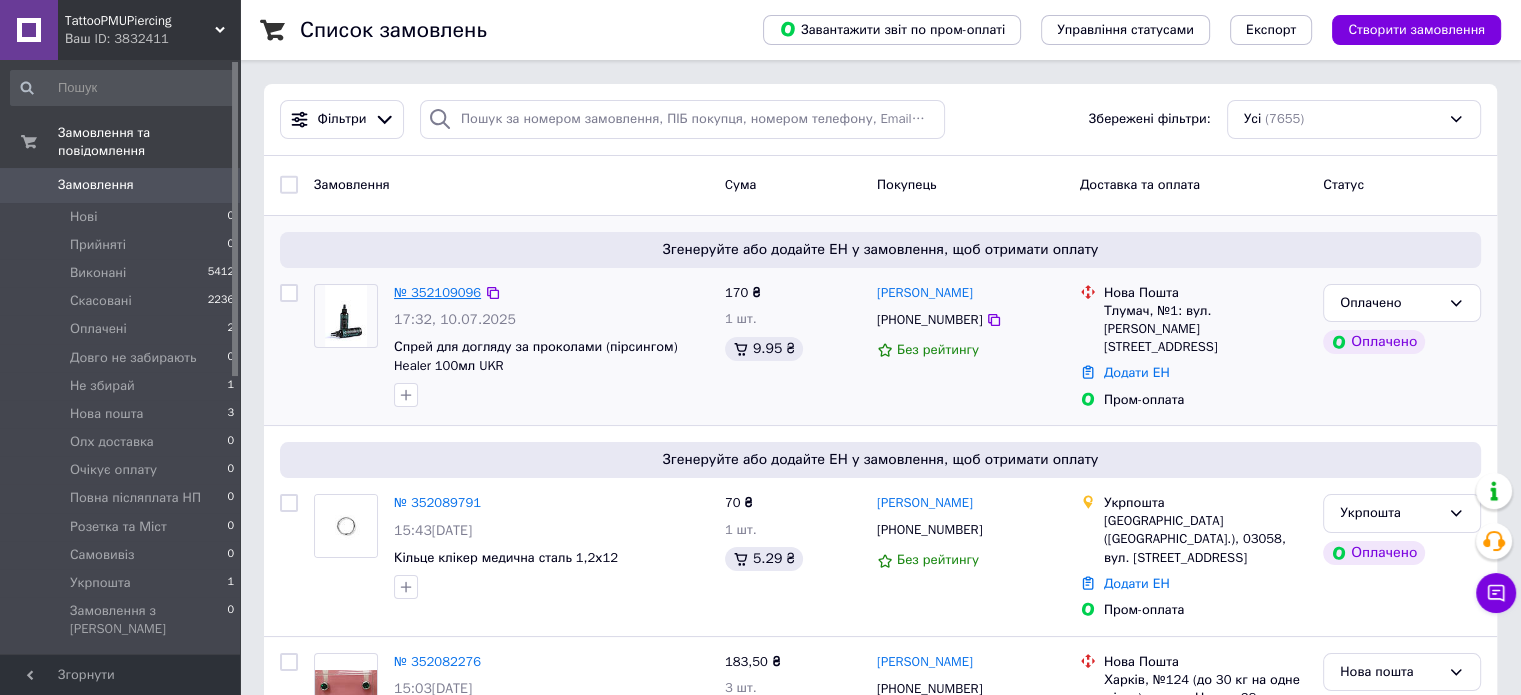 click on "№ 352109096" at bounding box center [437, 292] 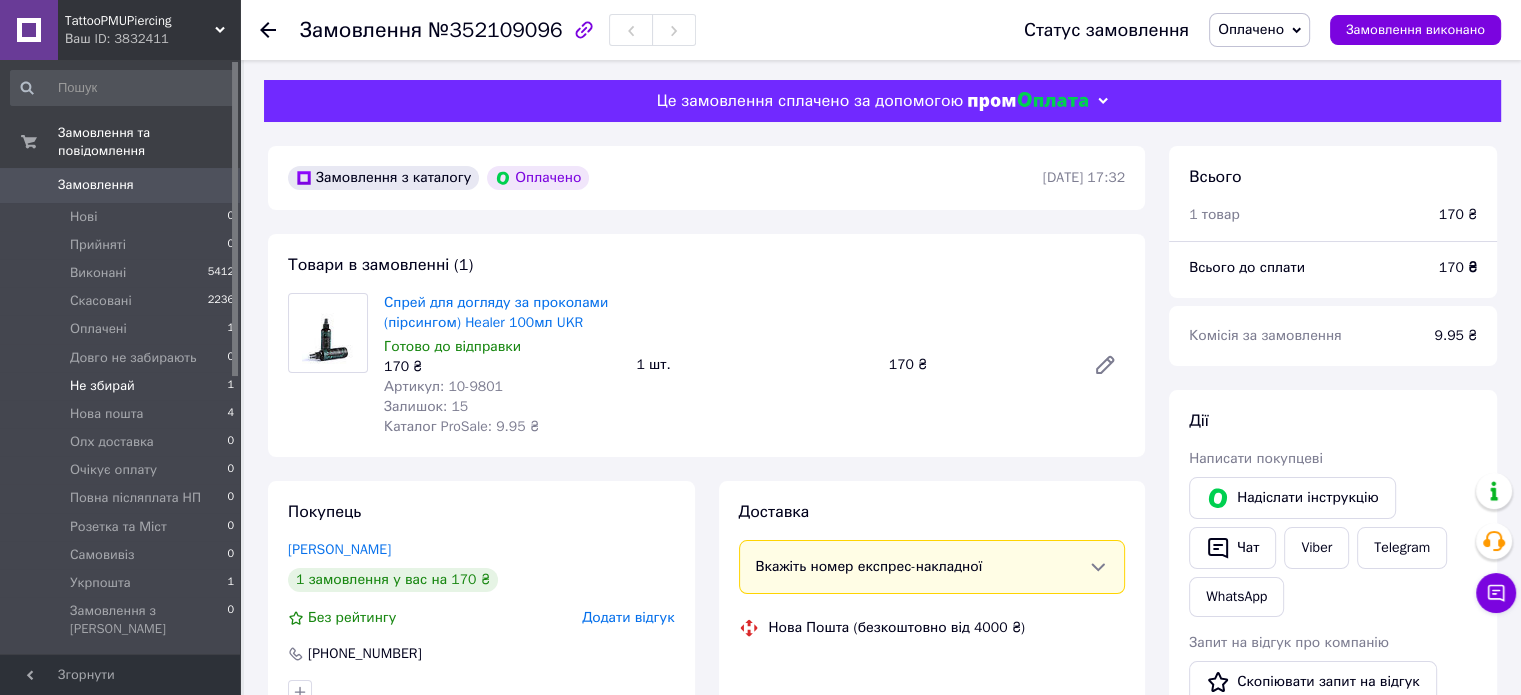 click on "Не збирай 1" at bounding box center (123, 386) 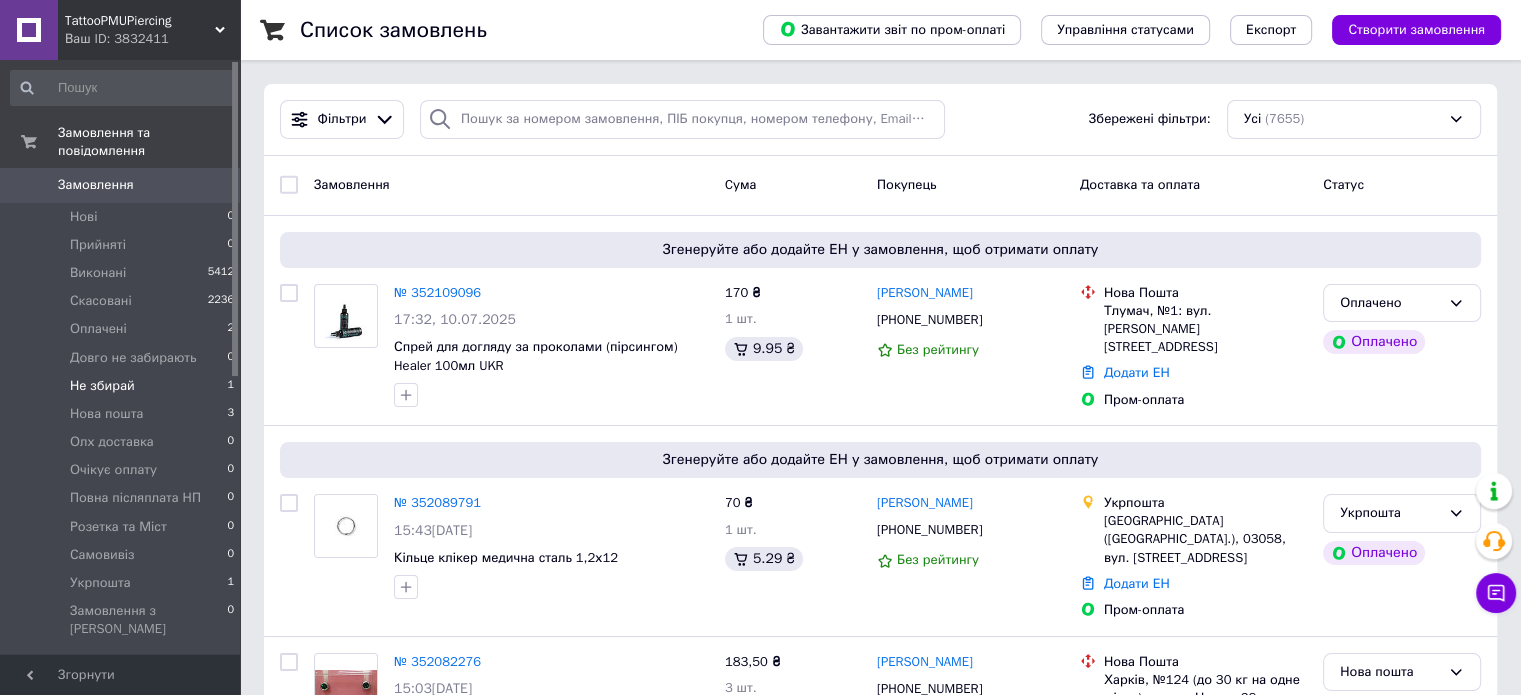 click on "Не збирай 1" at bounding box center (123, 386) 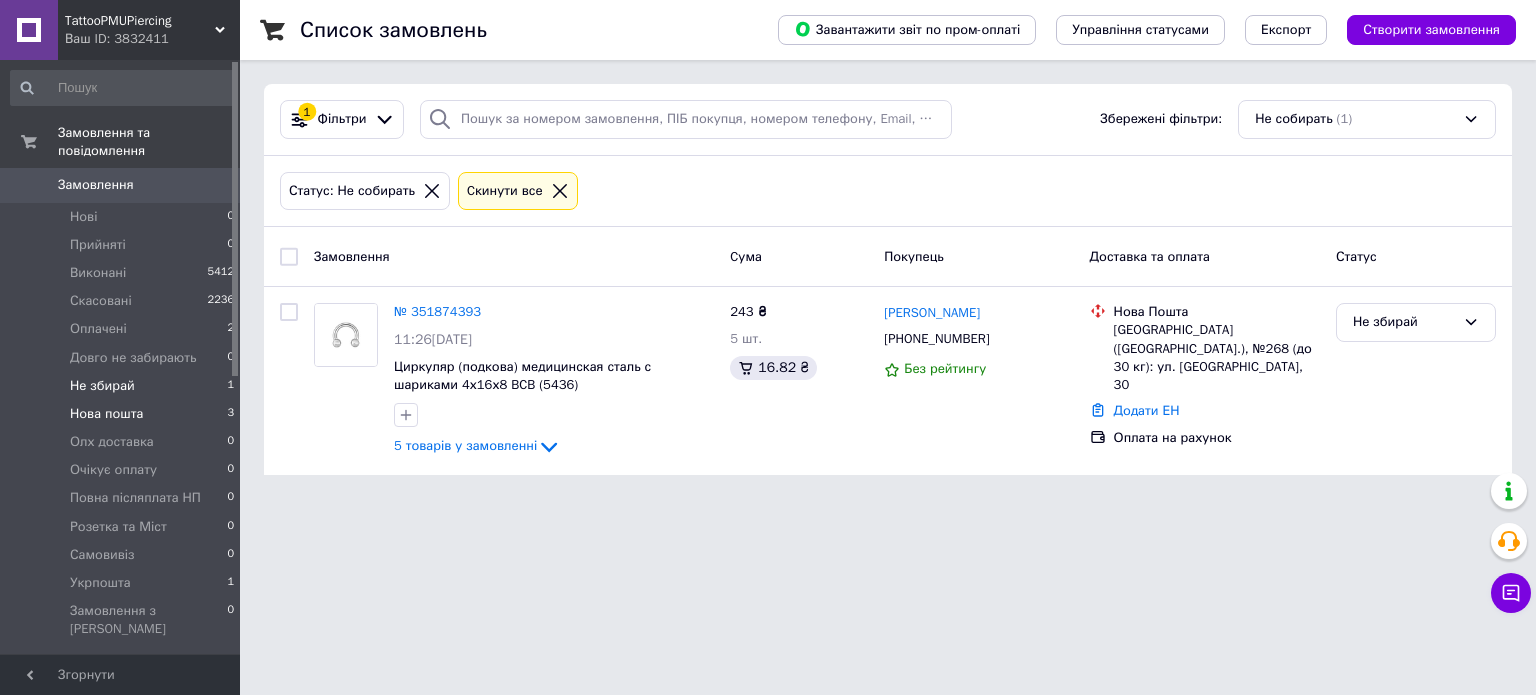click on "Нова пошта" at bounding box center (106, 414) 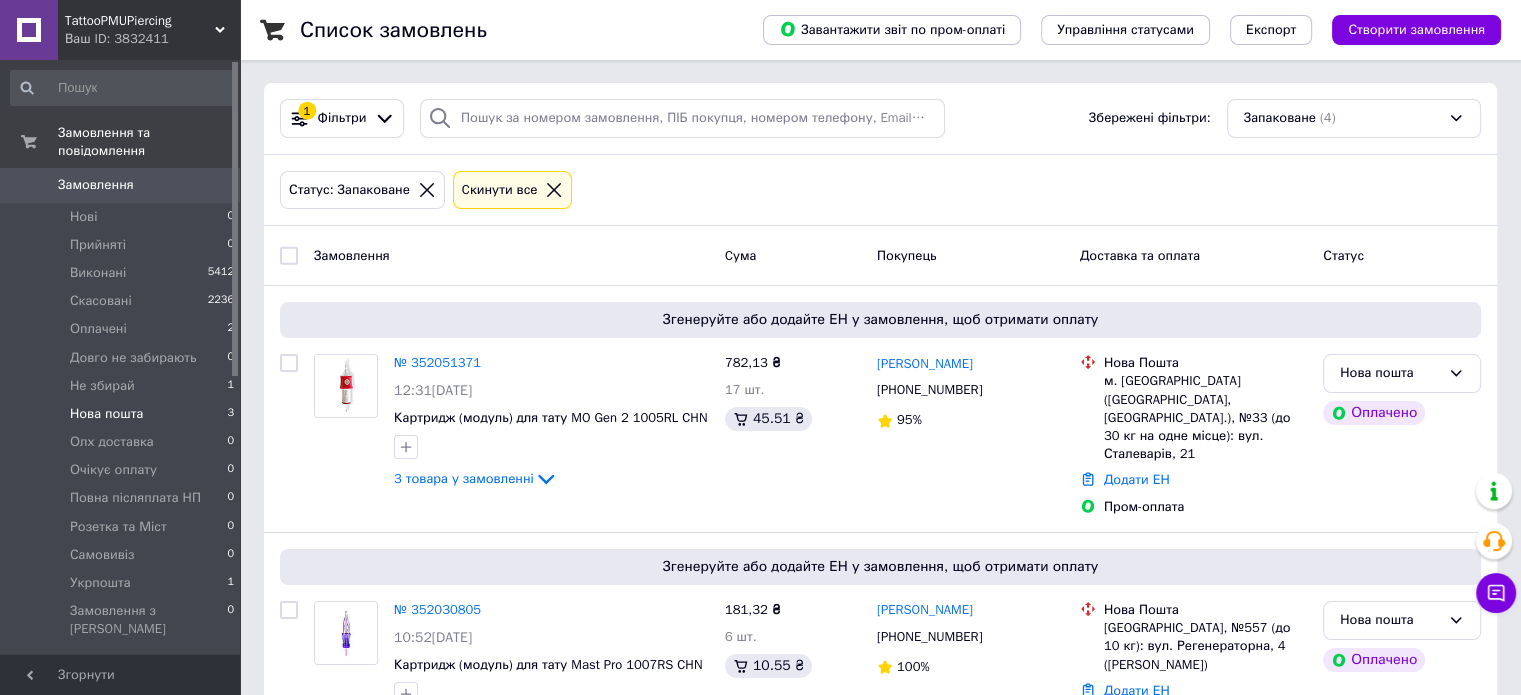 scroll, scrollTop: 0, scrollLeft: 0, axis: both 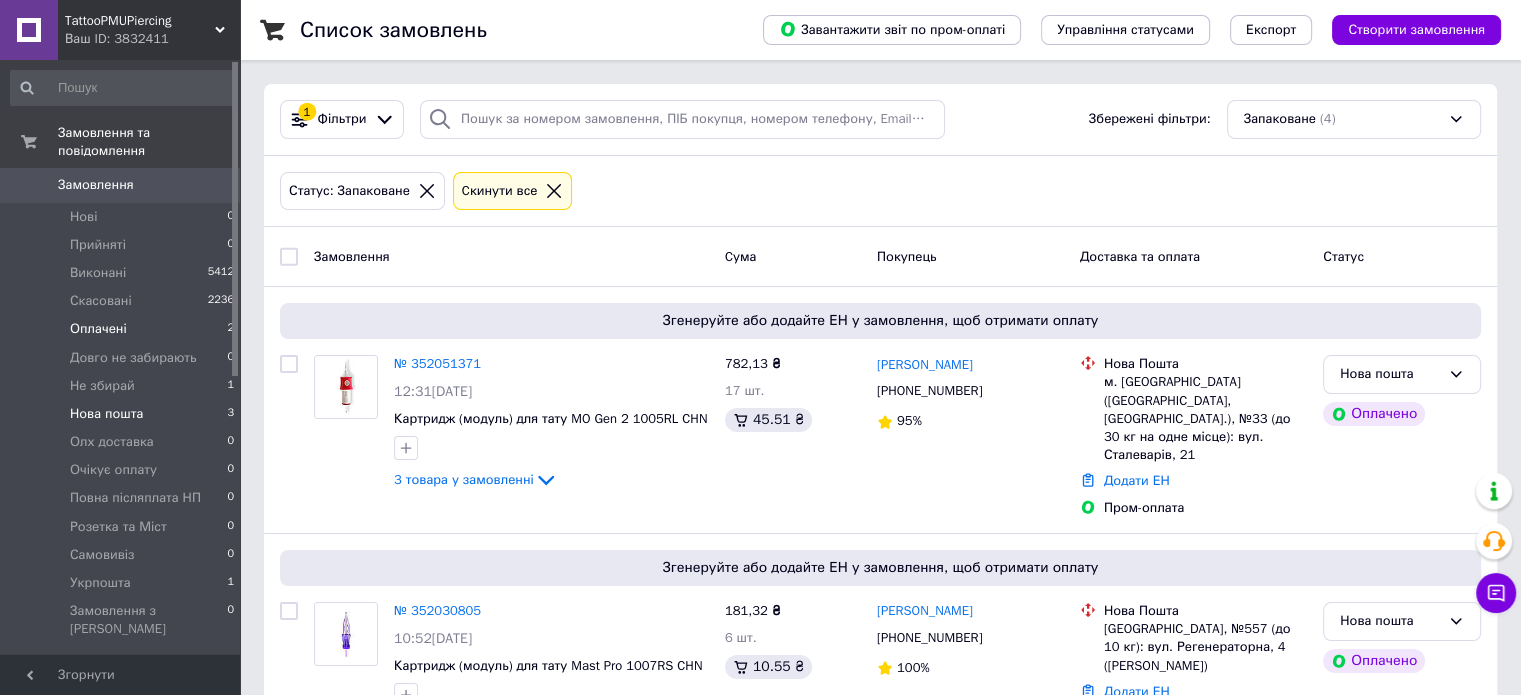 click on "Оплачені" at bounding box center (98, 329) 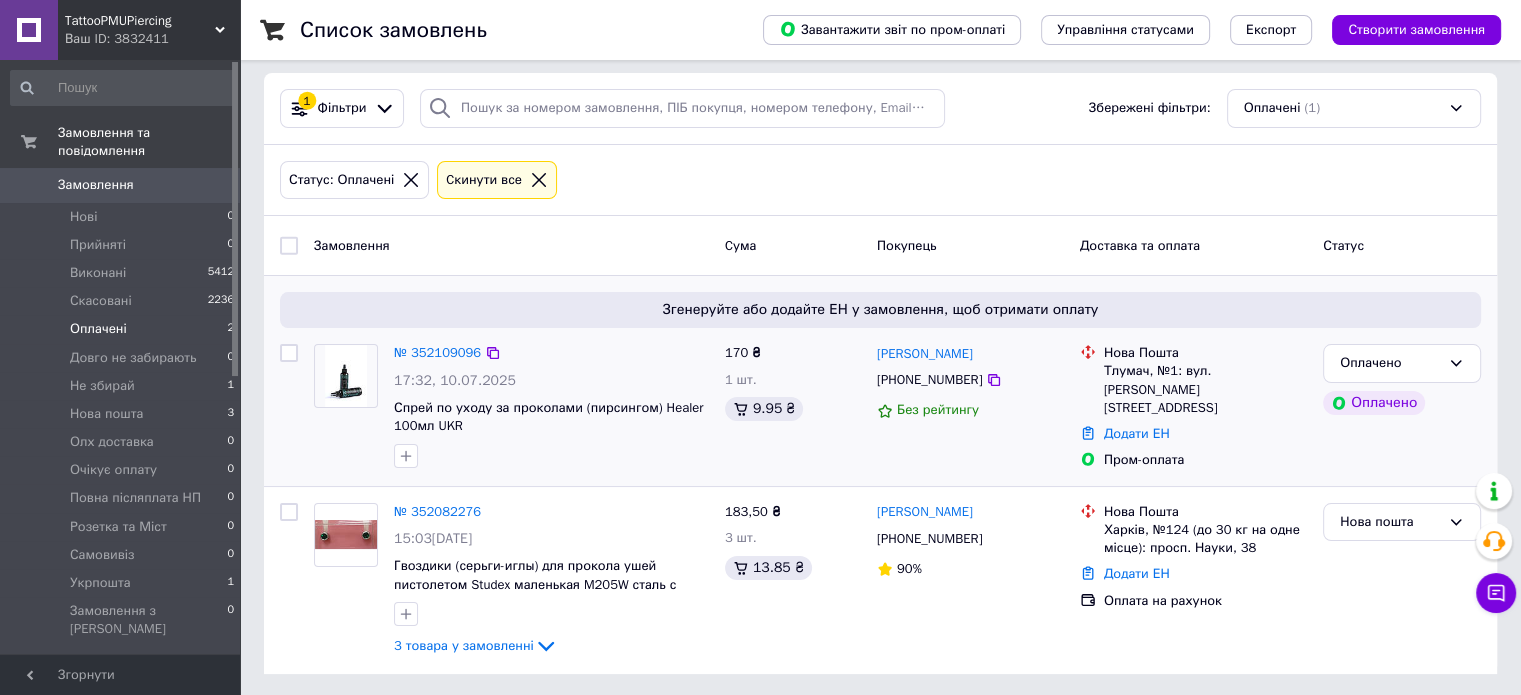 scroll, scrollTop: 0, scrollLeft: 0, axis: both 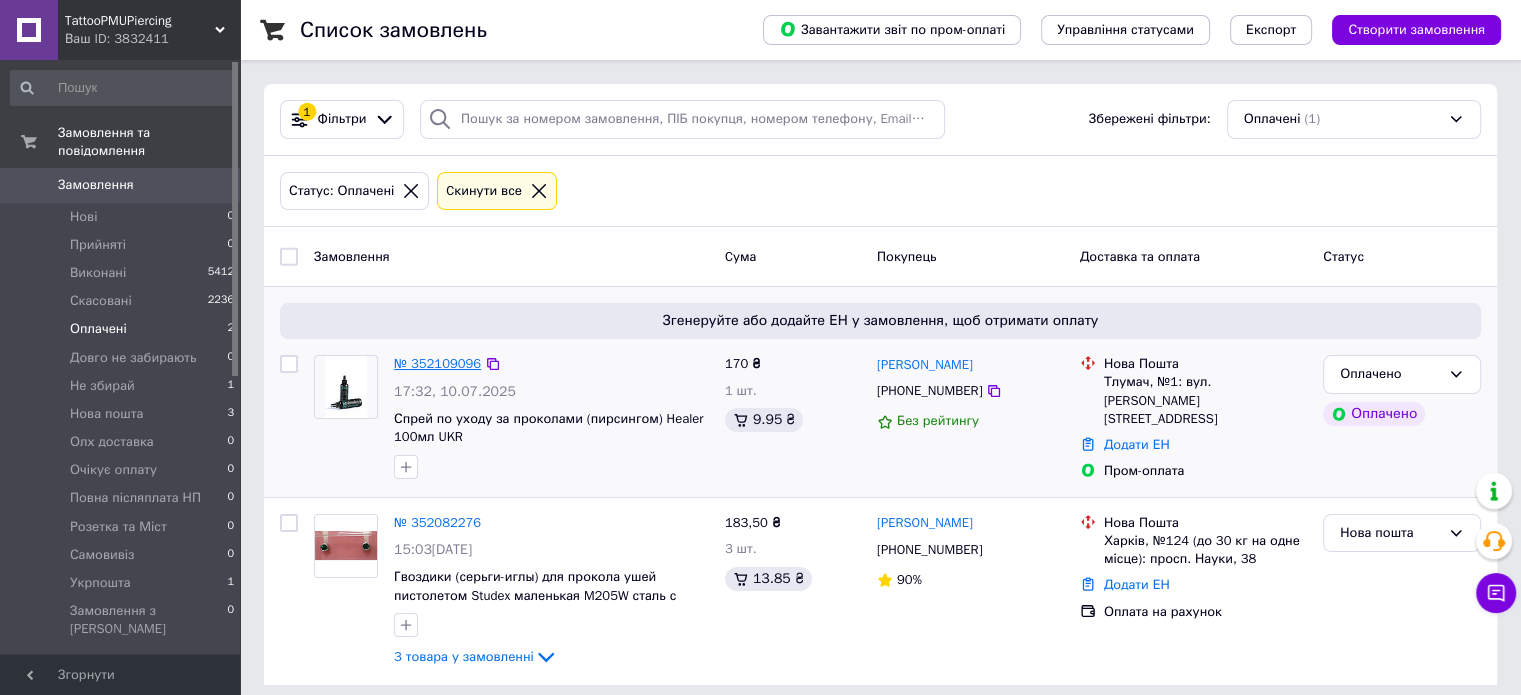 click on "№ 352109096" at bounding box center [437, 363] 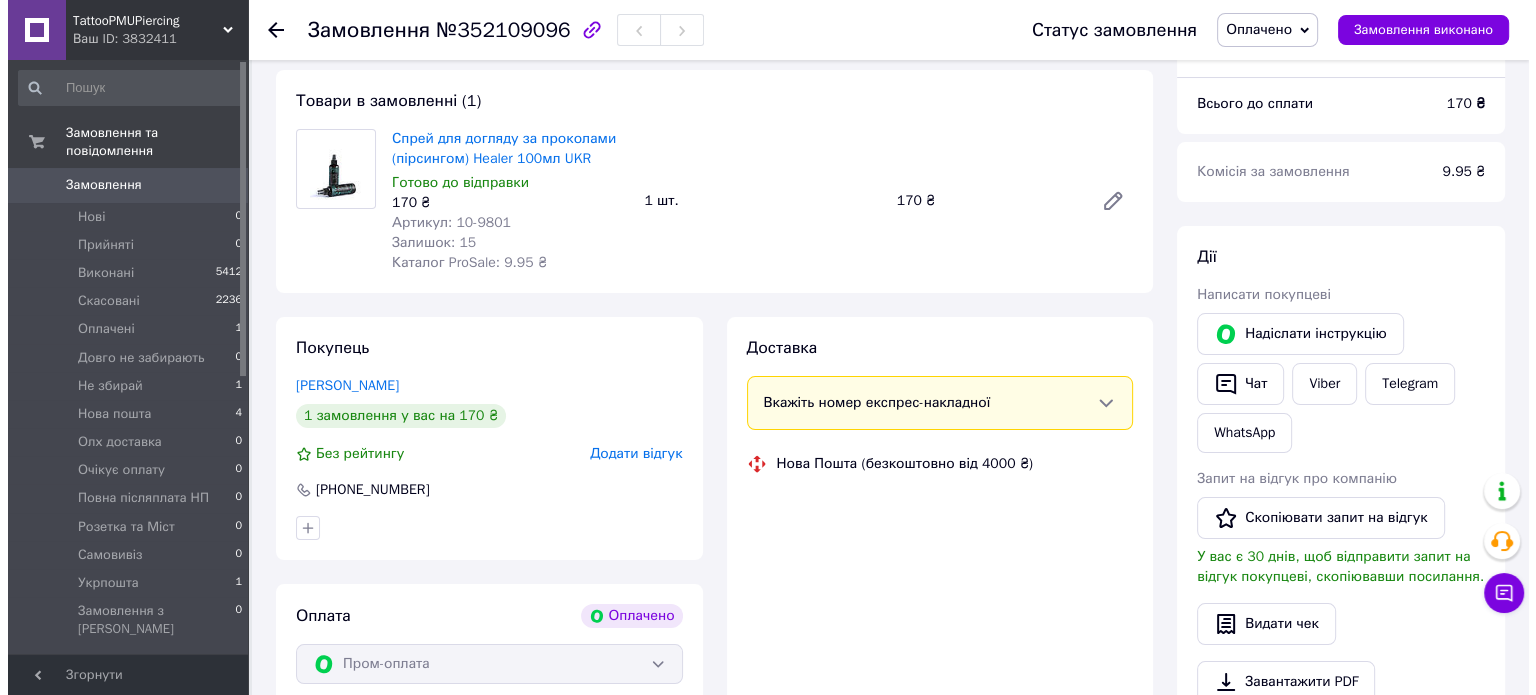 scroll, scrollTop: 400, scrollLeft: 0, axis: vertical 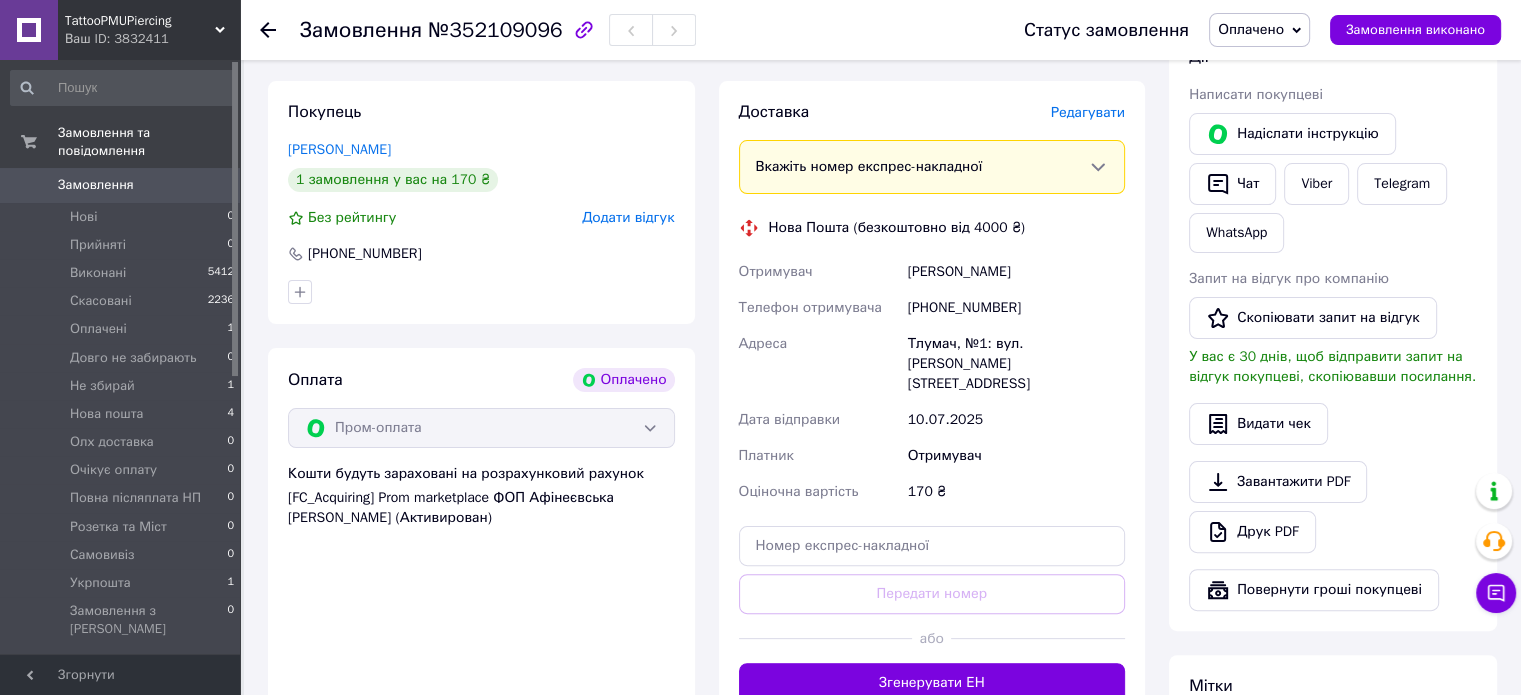 click on "Доставка [PERSON_NAME] Вкажіть номер експрес-накладної Обов'язково введіть номер експрес-накладної,
якщо створювали її не на цій сторінці. У разі,
якщо номер ЕН не буде доданий, ми не зможемо
виплатити гроші за замовлення Мобільний номер покупця (із замовлення) повинен відповідати номеру отримувача за накладною Нова Пошта (безкоштовно від 4000 ₴) Отримувач [PERSON_NAME] Телефон отримувача [PHONE_NUMBER] Адреса Тлумач, №1: вул. [PERSON_NAME], 9б Дата відправки [DATE] Платник Отримувач Оціночна вартість 170 ₴ Передати номер або Згенерувати ЕН" at bounding box center [932, 402] 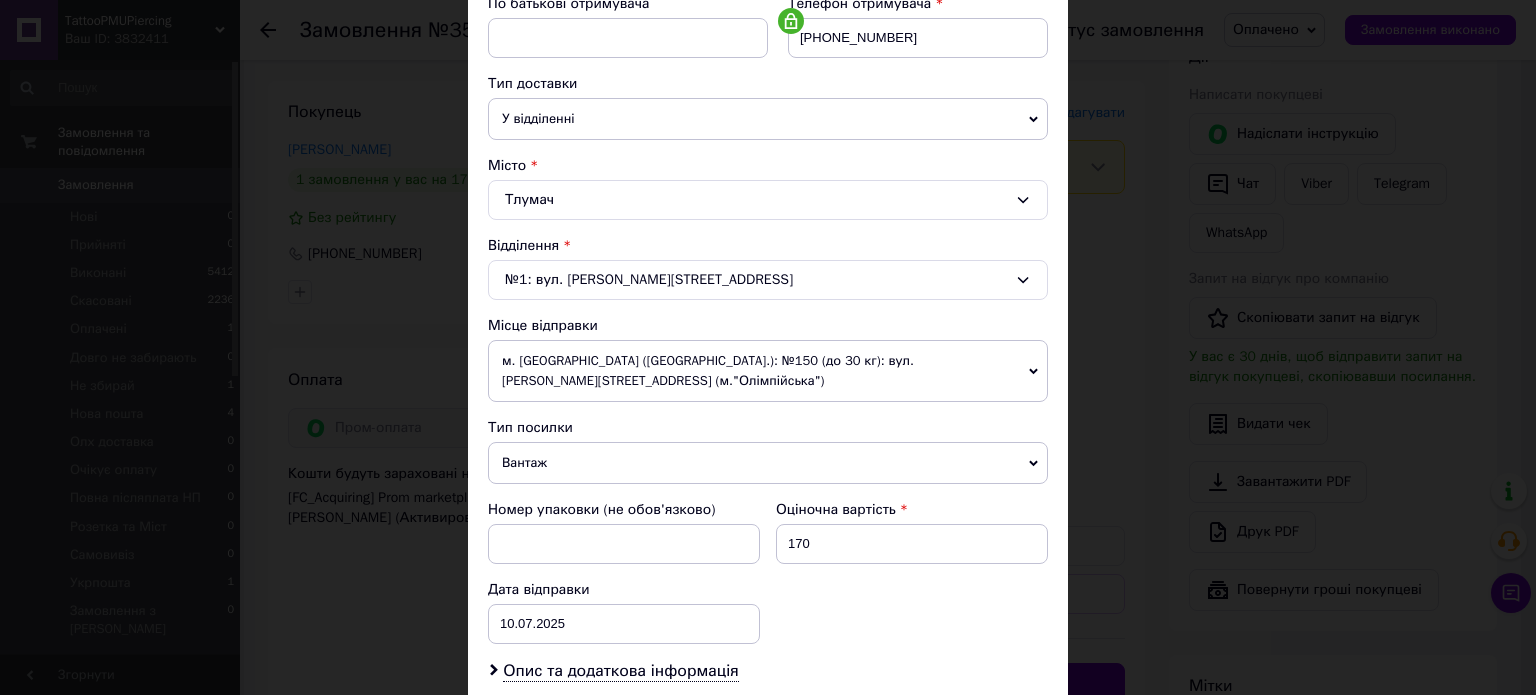 scroll, scrollTop: 400, scrollLeft: 0, axis: vertical 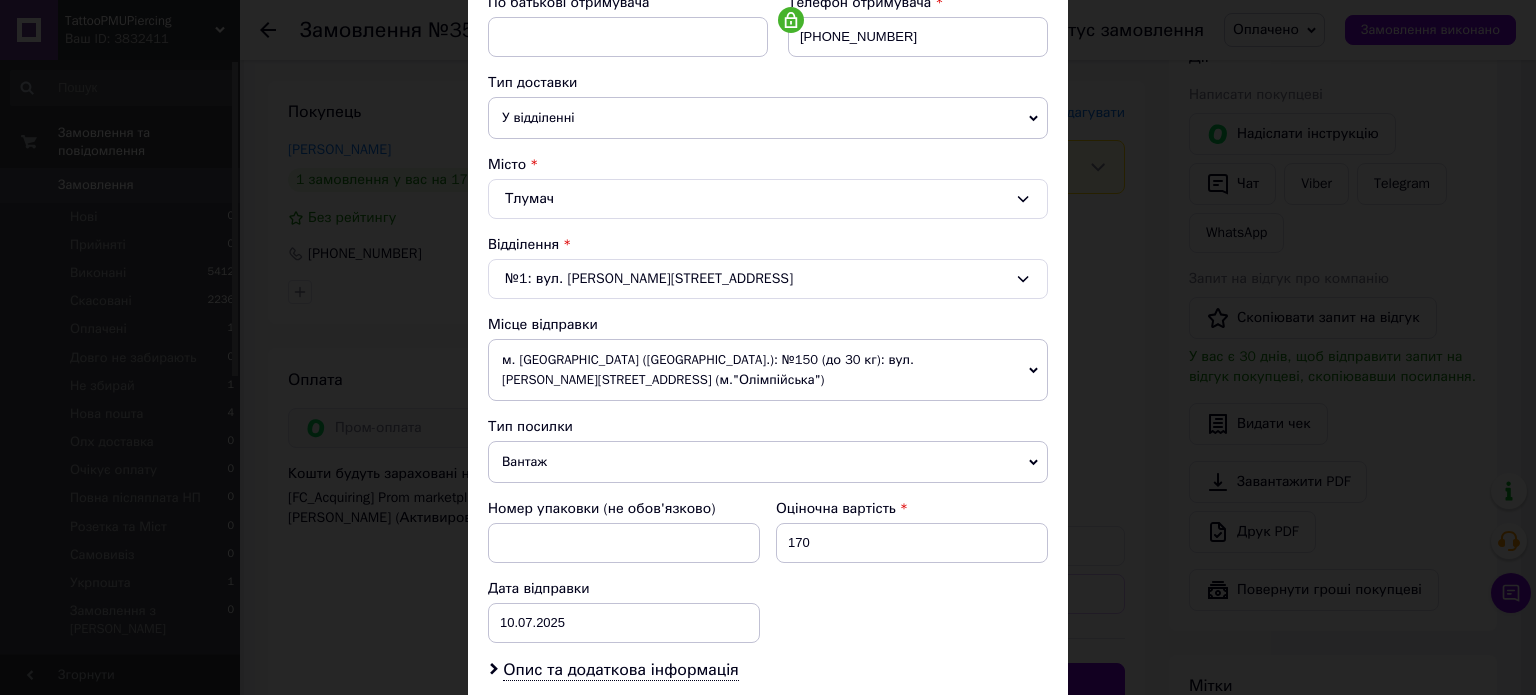 click on "Вантаж" at bounding box center [768, 462] 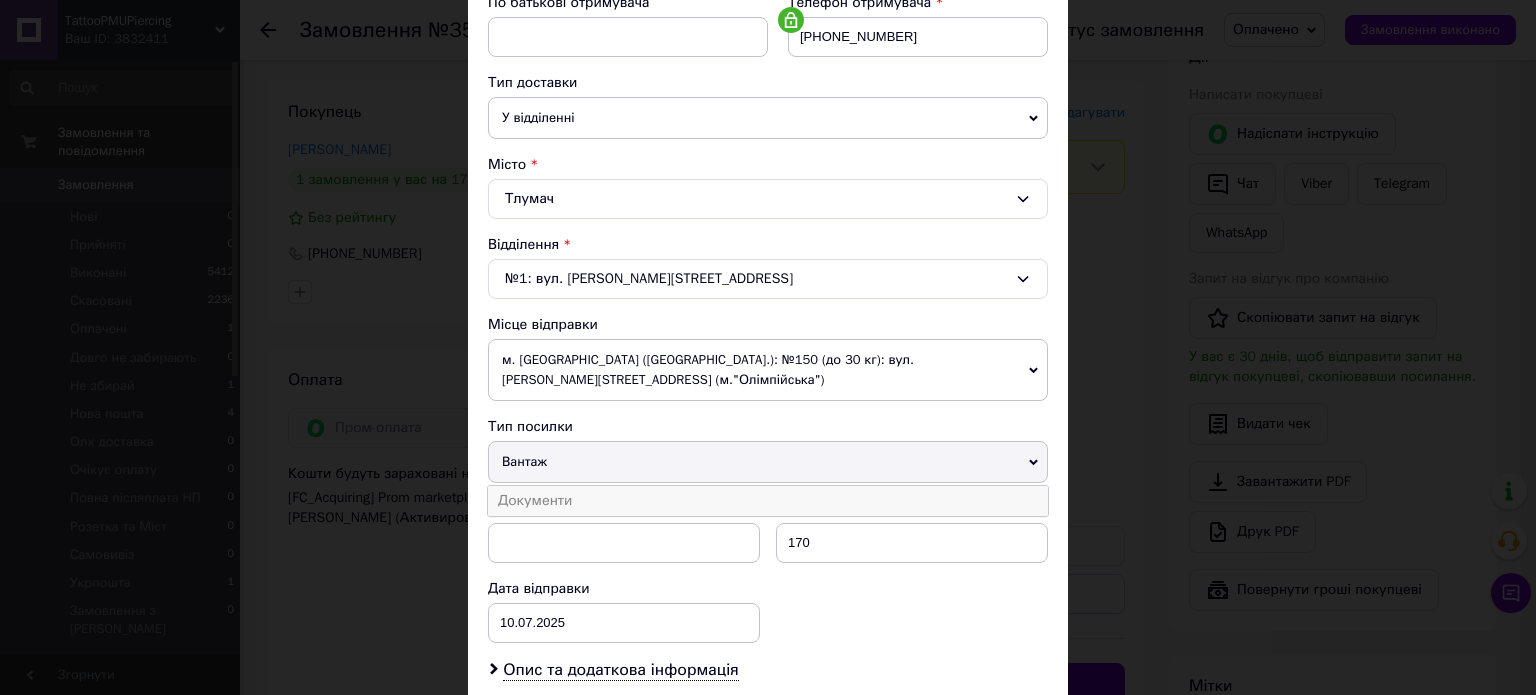 click on "Документи" at bounding box center [768, 501] 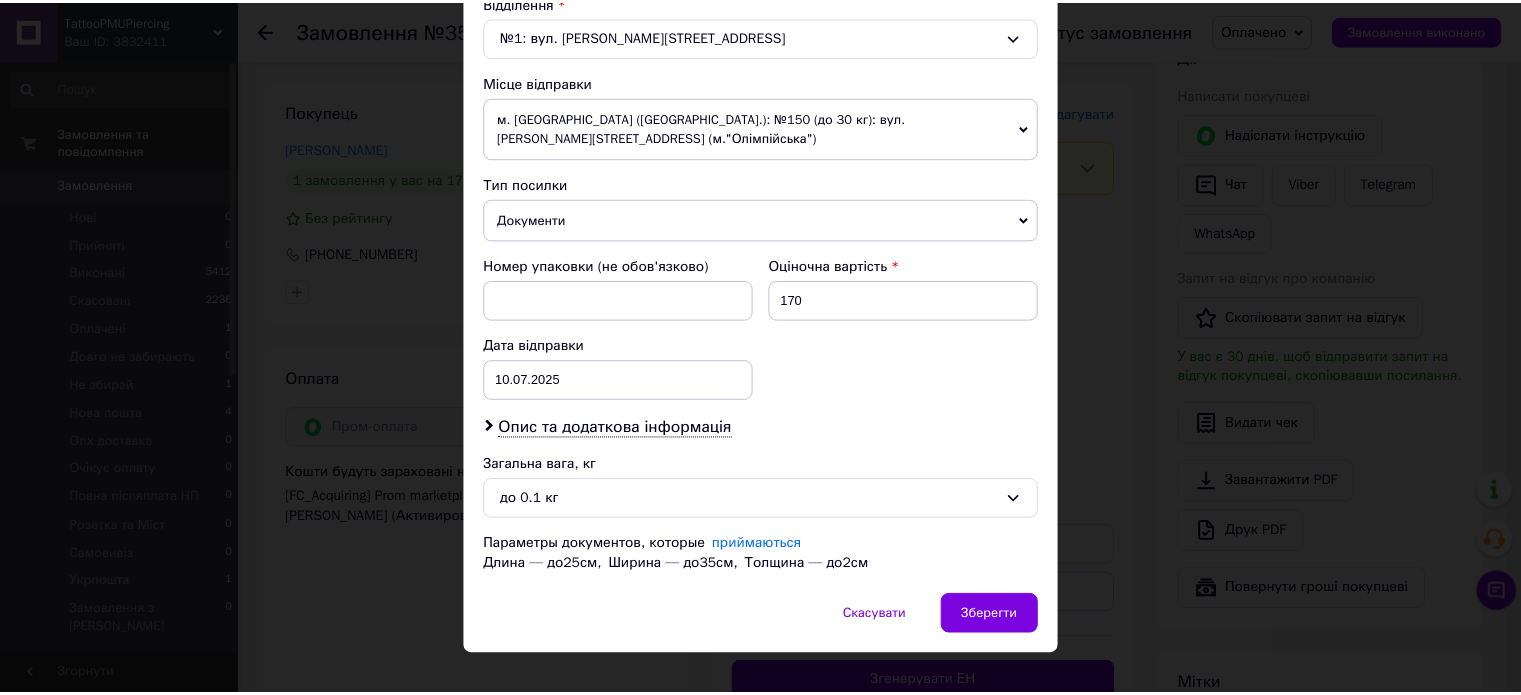 scroll, scrollTop: 647, scrollLeft: 0, axis: vertical 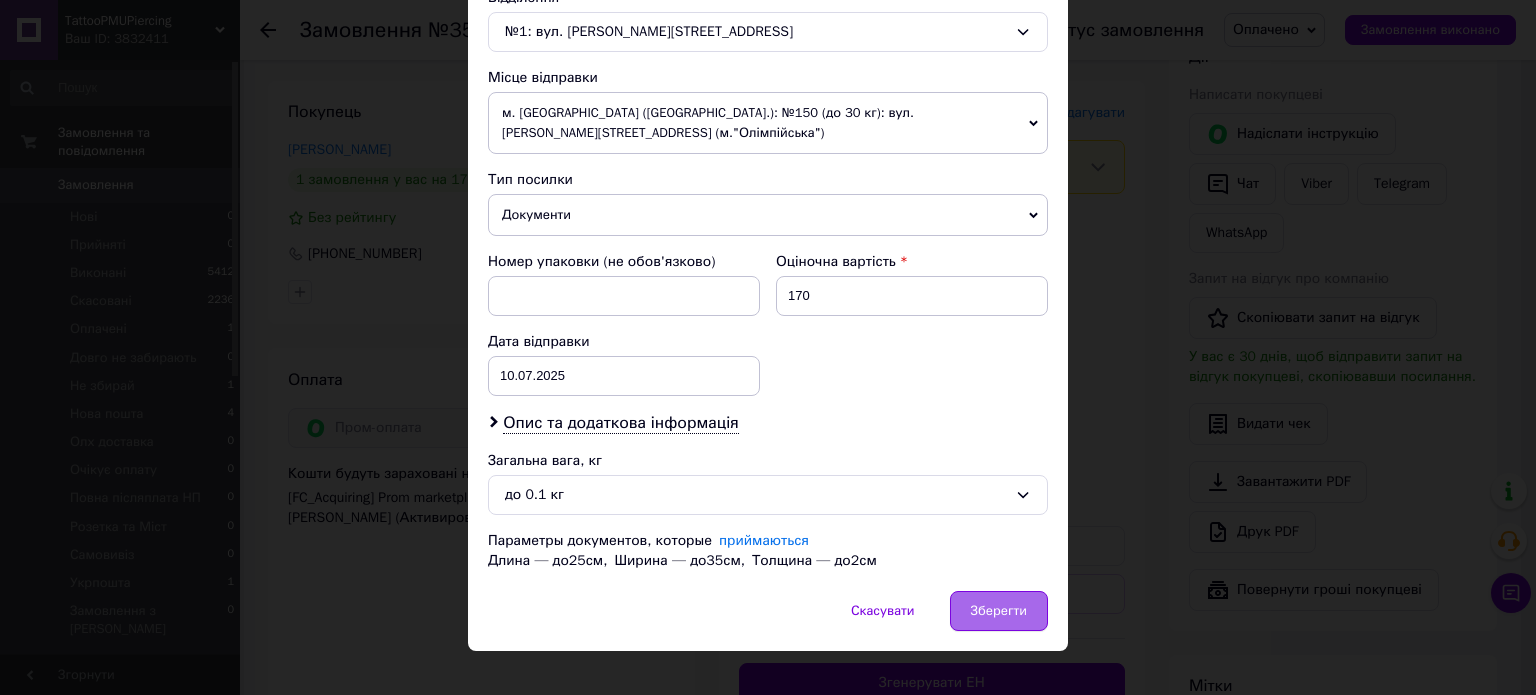 click on "Зберегти" at bounding box center [999, 611] 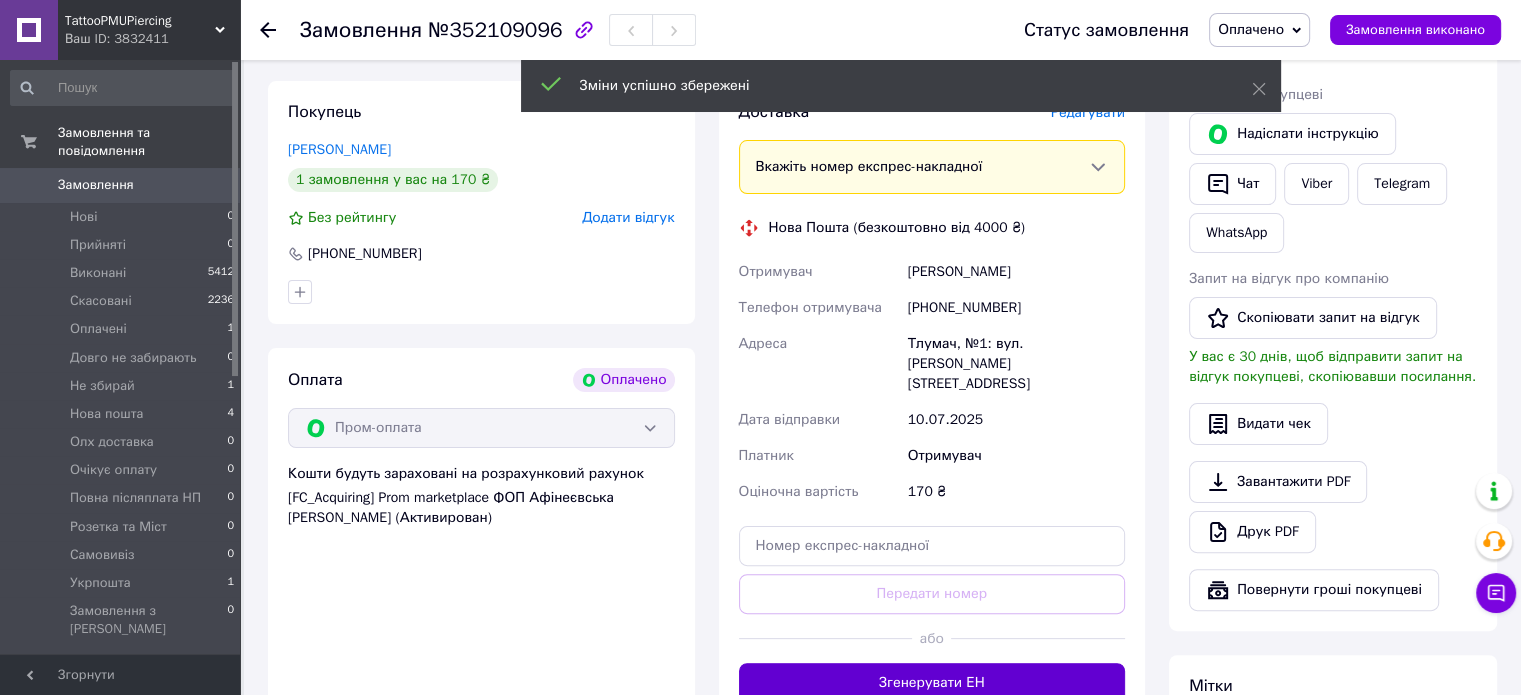click on "Згенерувати ЕН" at bounding box center (932, 683) 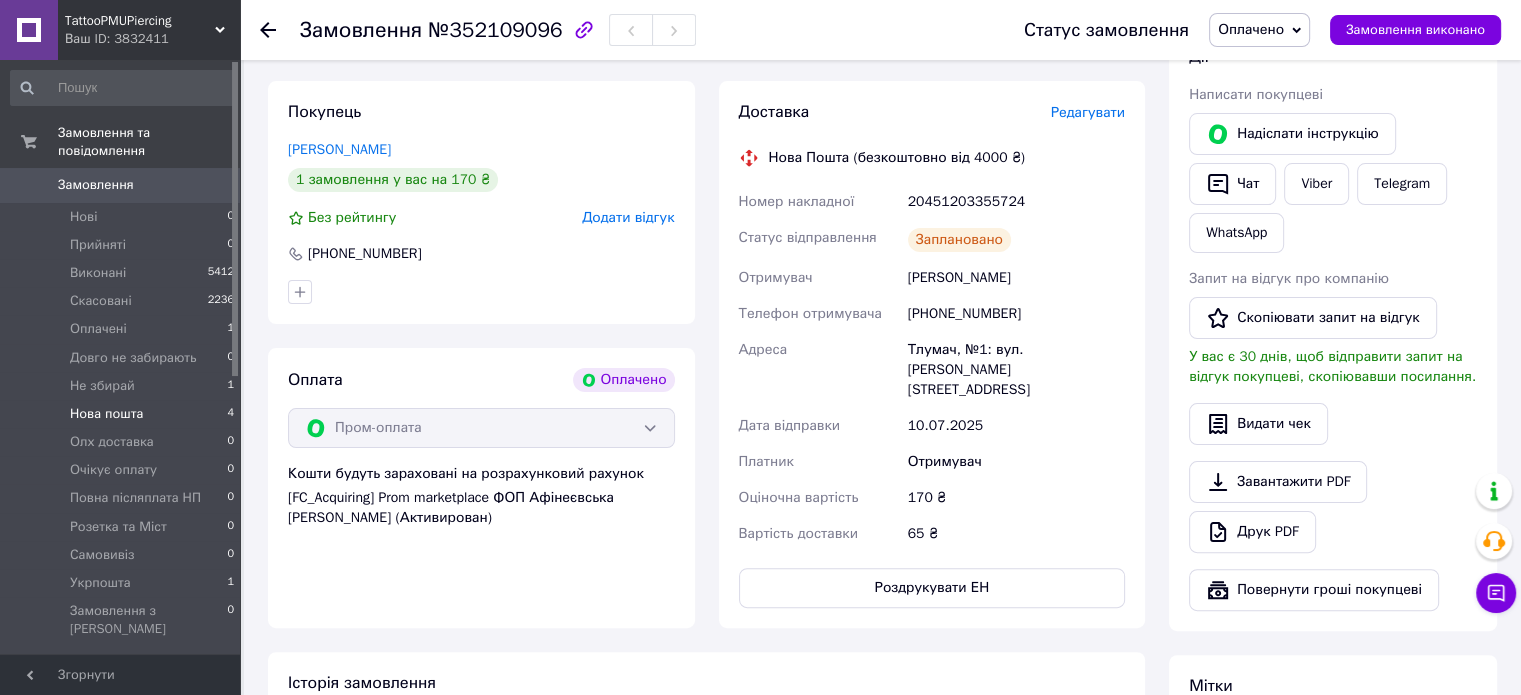 click on "Нова пошта 4" at bounding box center [123, 414] 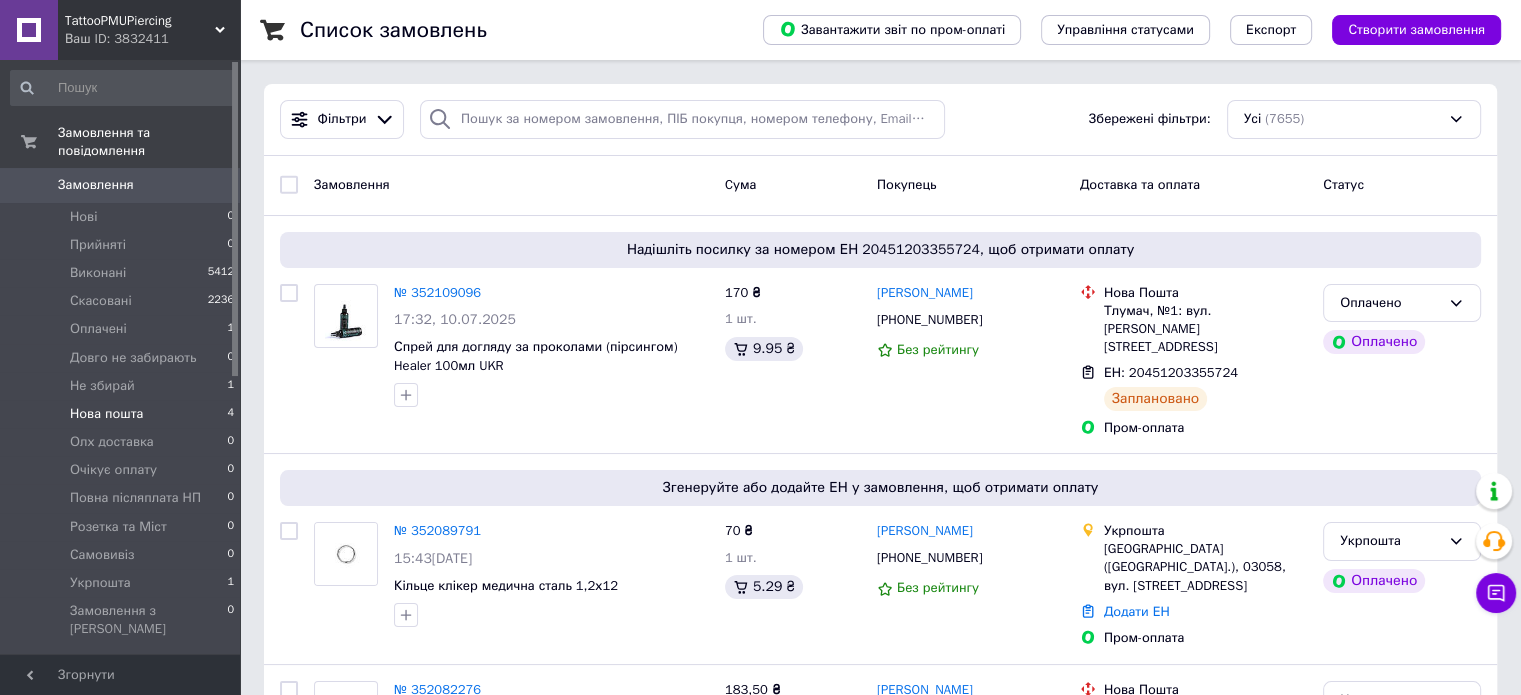 click on "Нова пошта" at bounding box center [106, 414] 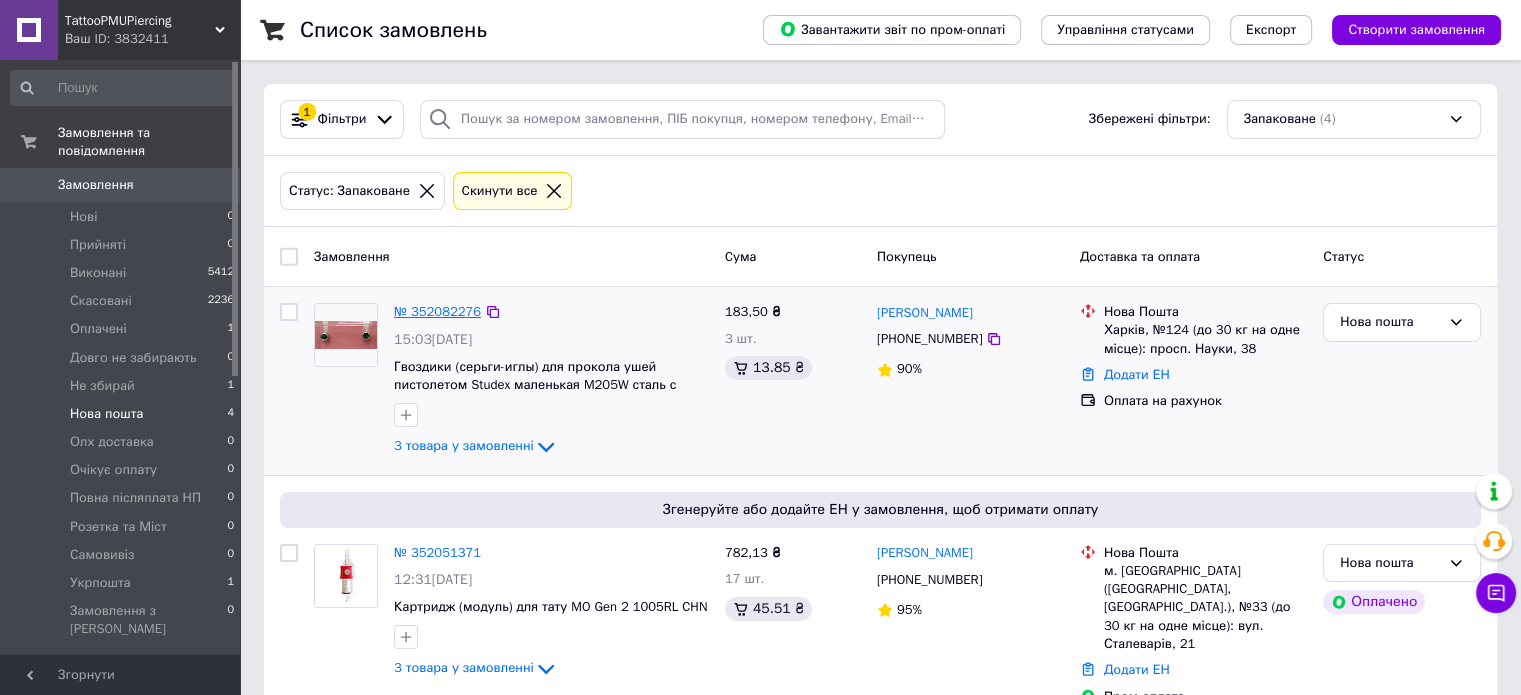 click on "№ 352082276" at bounding box center [437, 311] 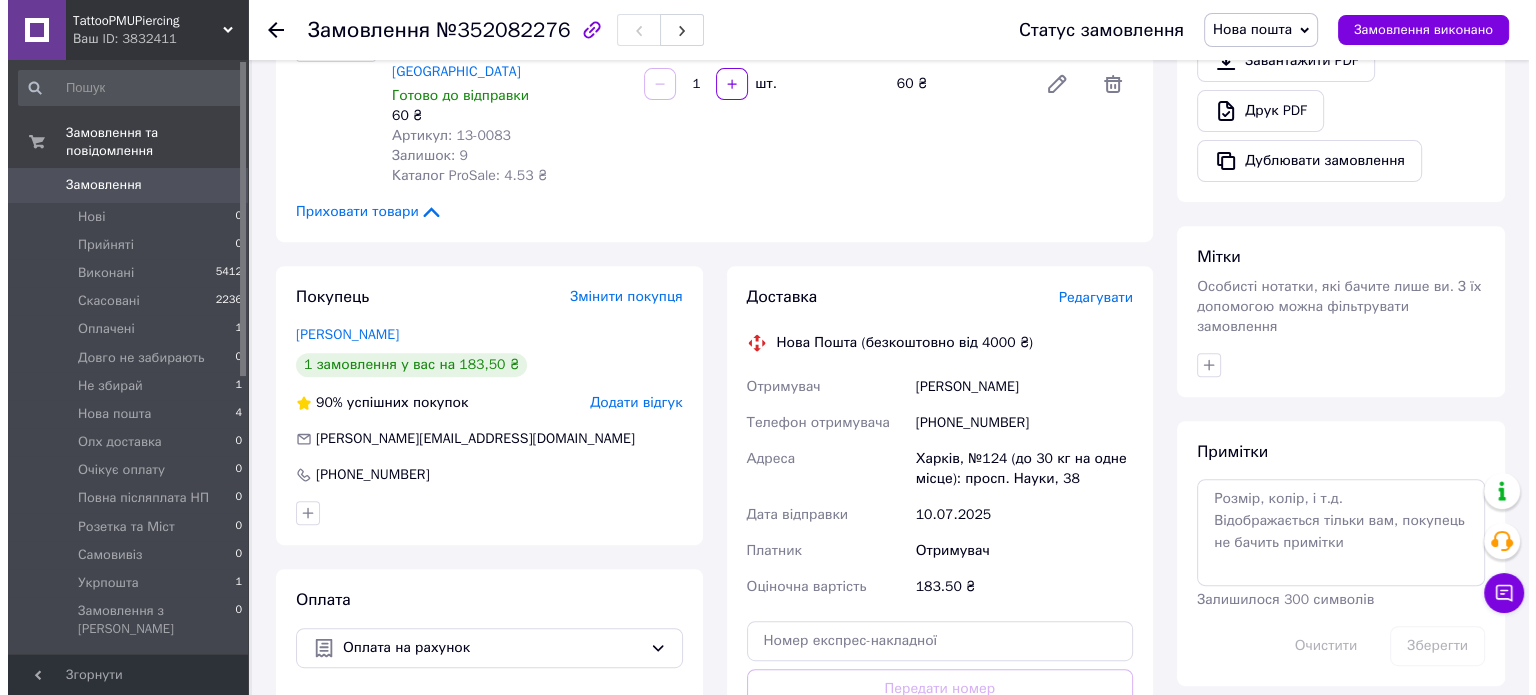scroll, scrollTop: 800, scrollLeft: 0, axis: vertical 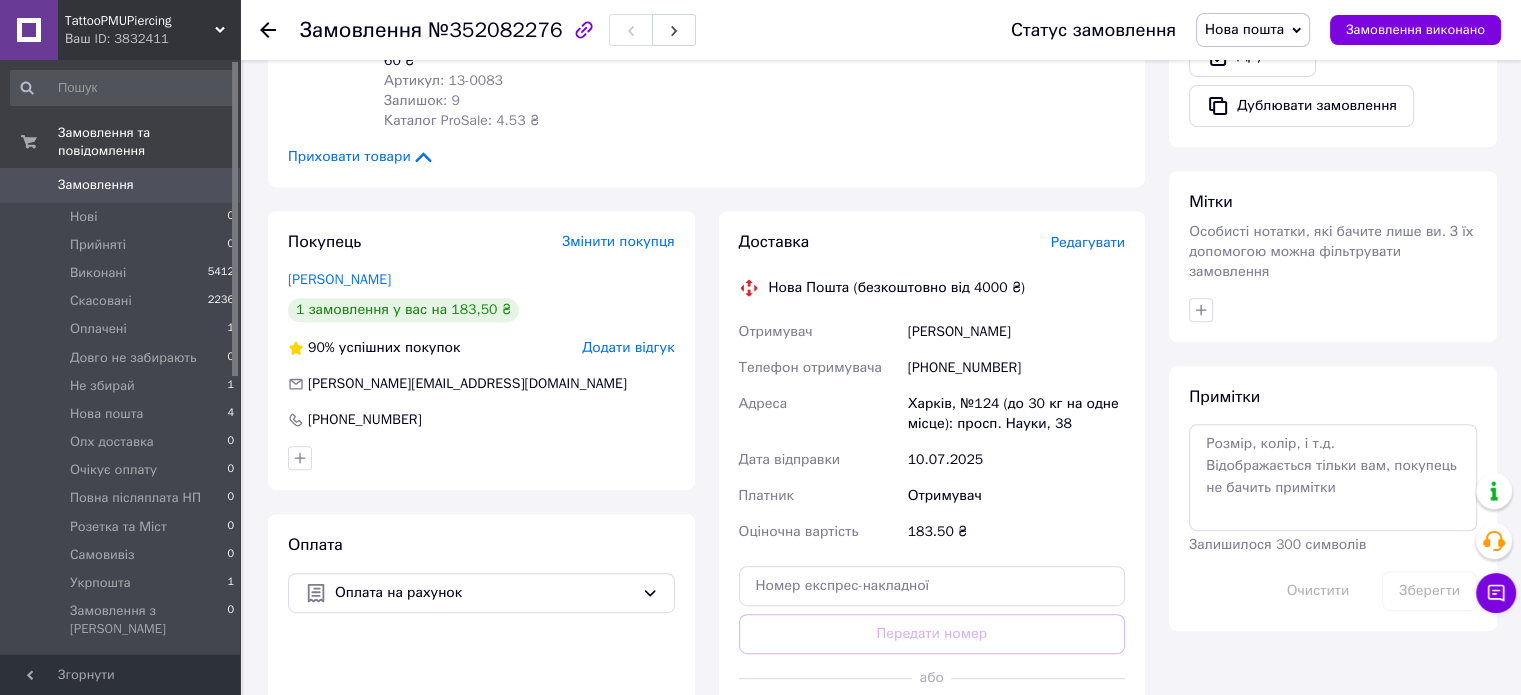 click on "Редагувати" at bounding box center (1088, 242) 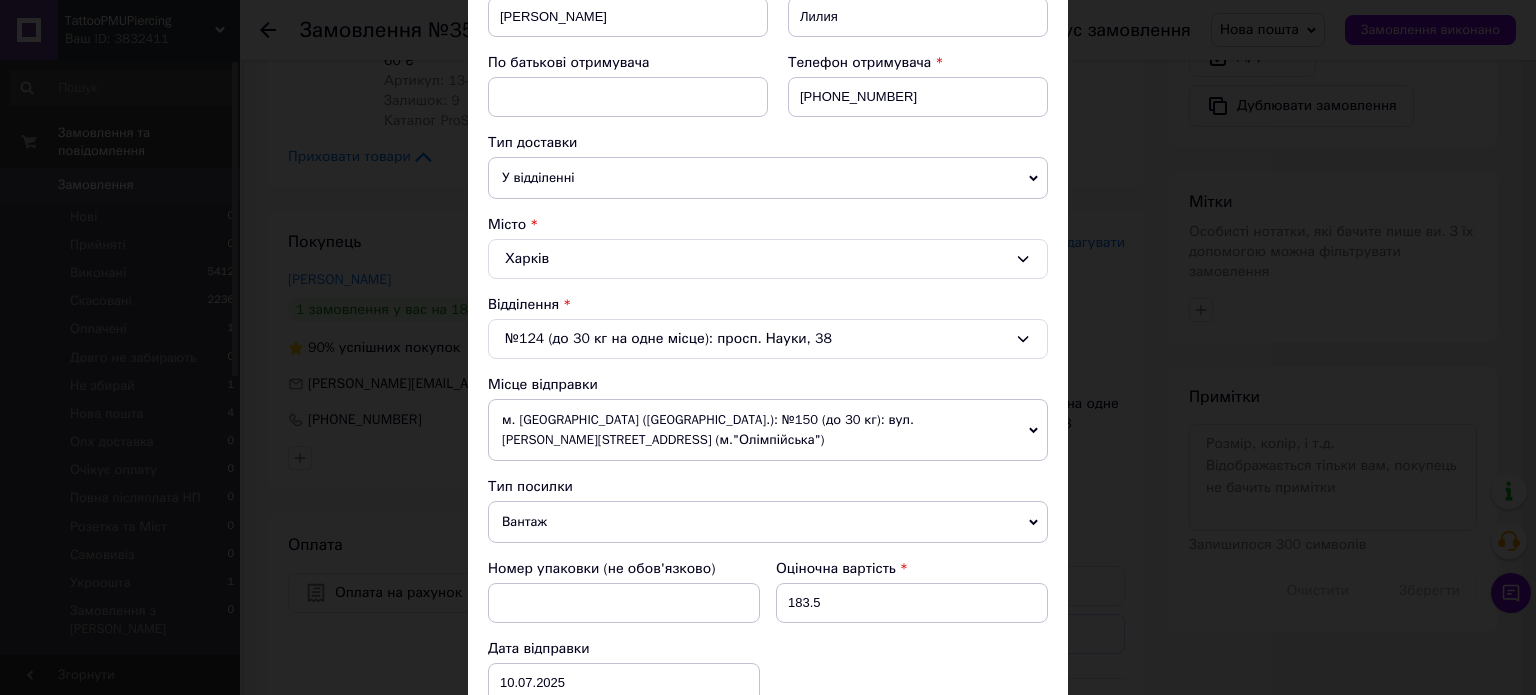 scroll, scrollTop: 400, scrollLeft: 0, axis: vertical 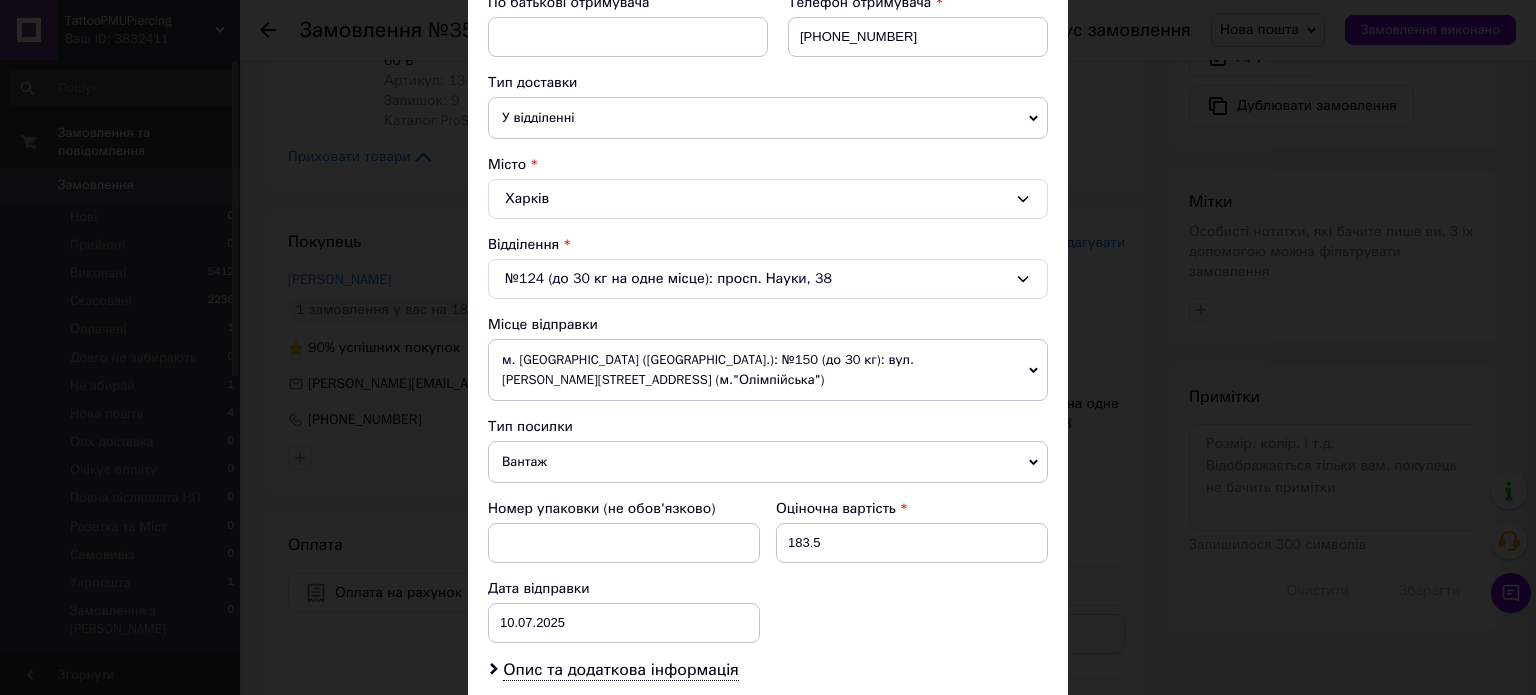 click on "Вантаж" at bounding box center (768, 462) 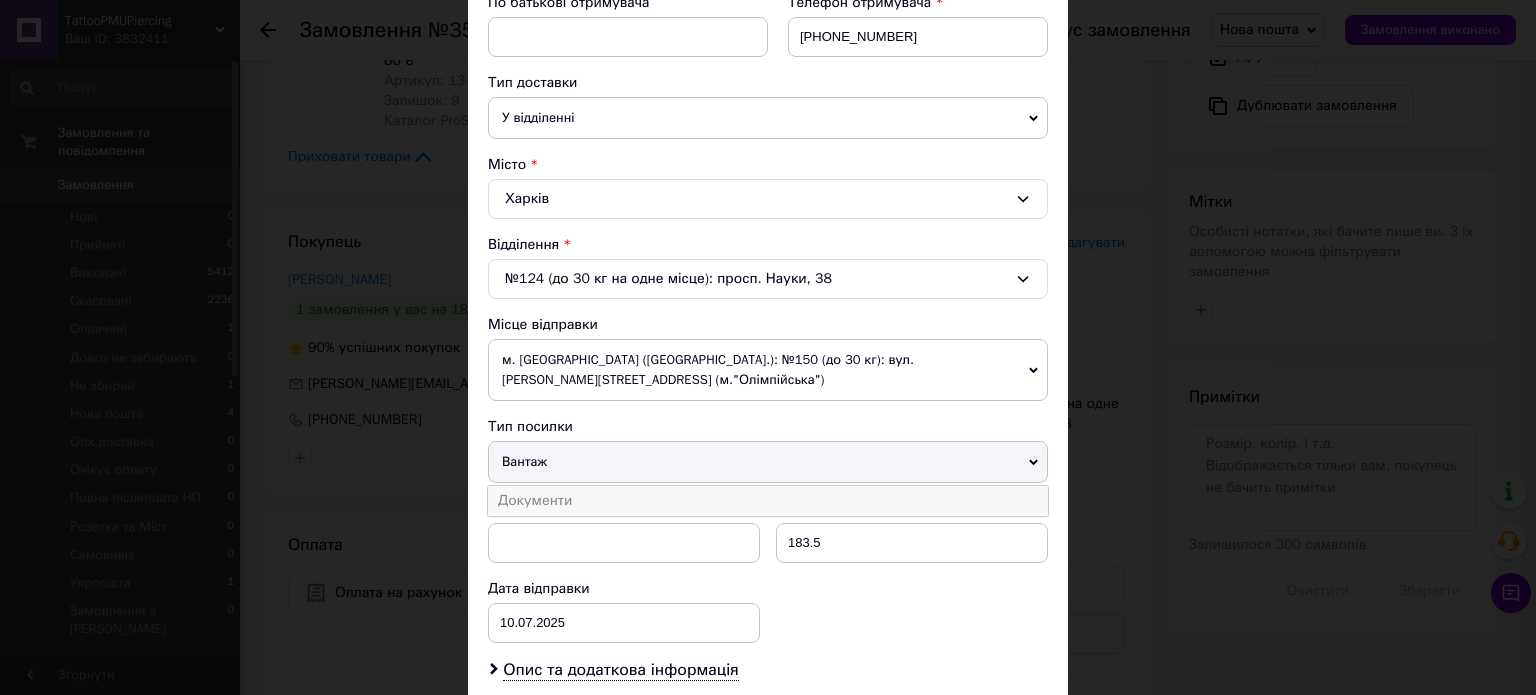 click on "Документи" at bounding box center (768, 501) 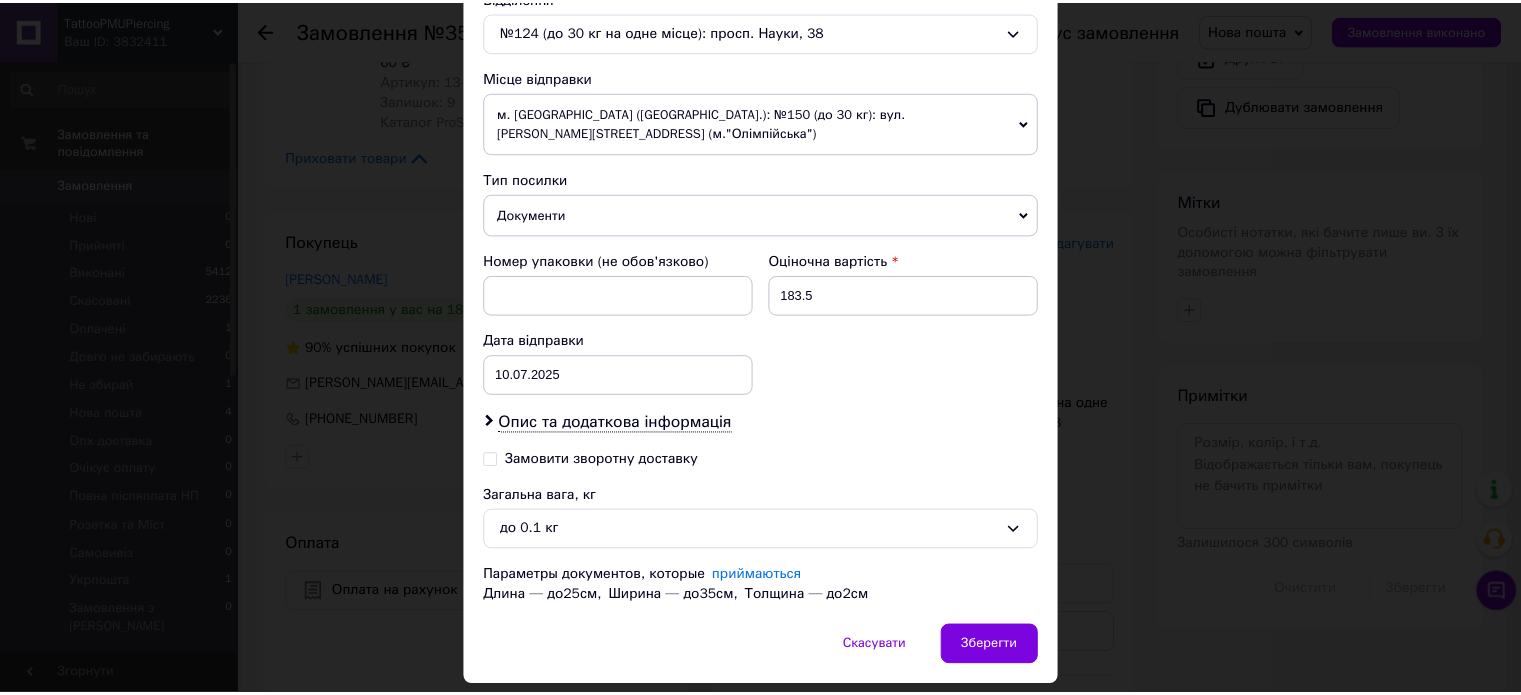 scroll, scrollTop: 666, scrollLeft: 0, axis: vertical 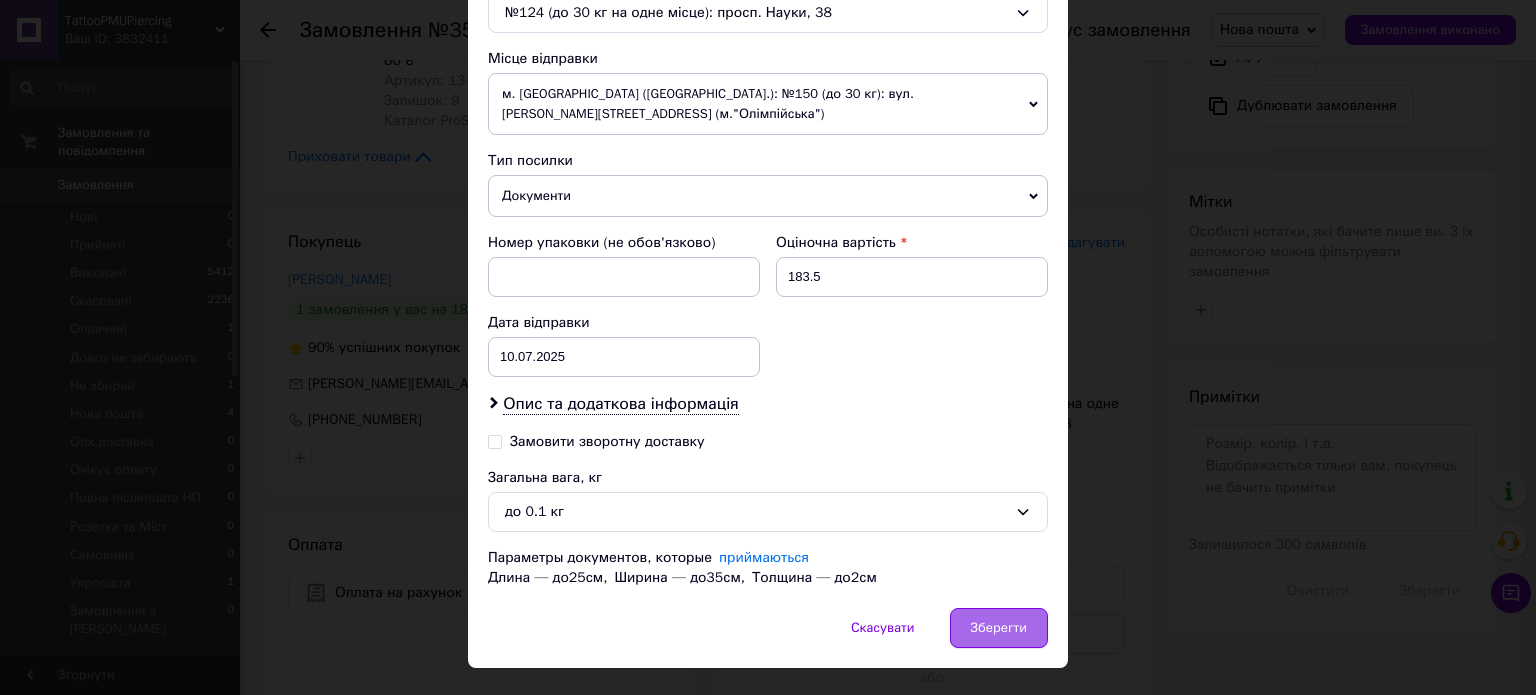 click on "Зберегти" at bounding box center (999, 628) 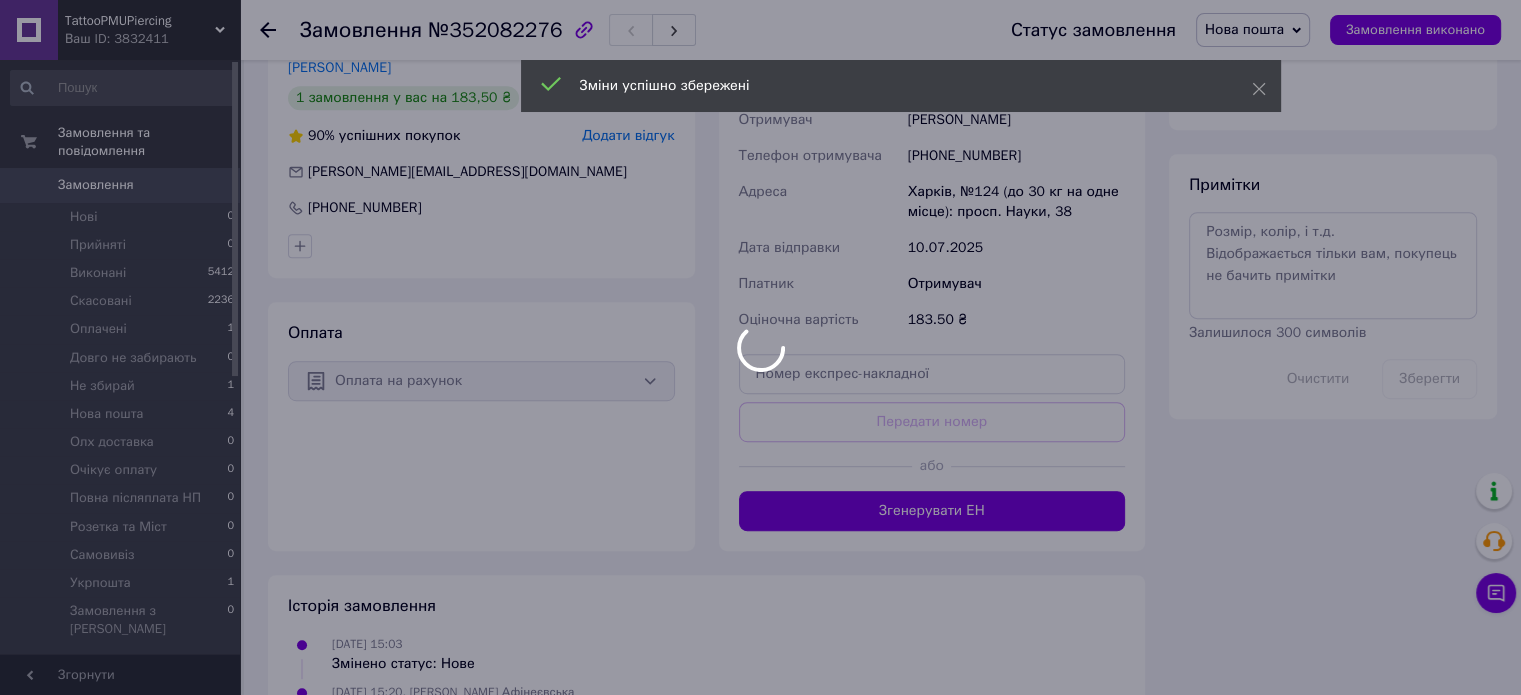 scroll, scrollTop: 1160, scrollLeft: 0, axis: vertical 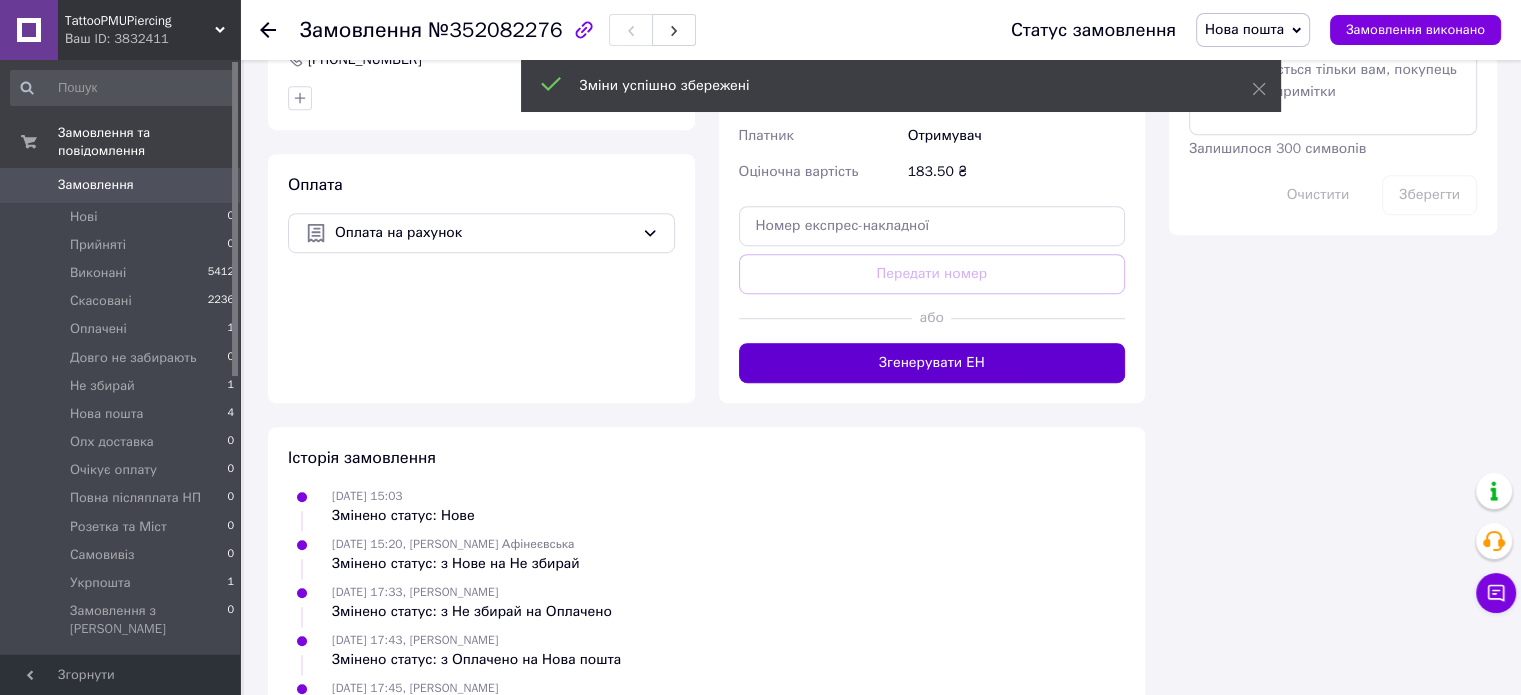 click on "Згенерувати ЕН" at bounding box center [932, 363] 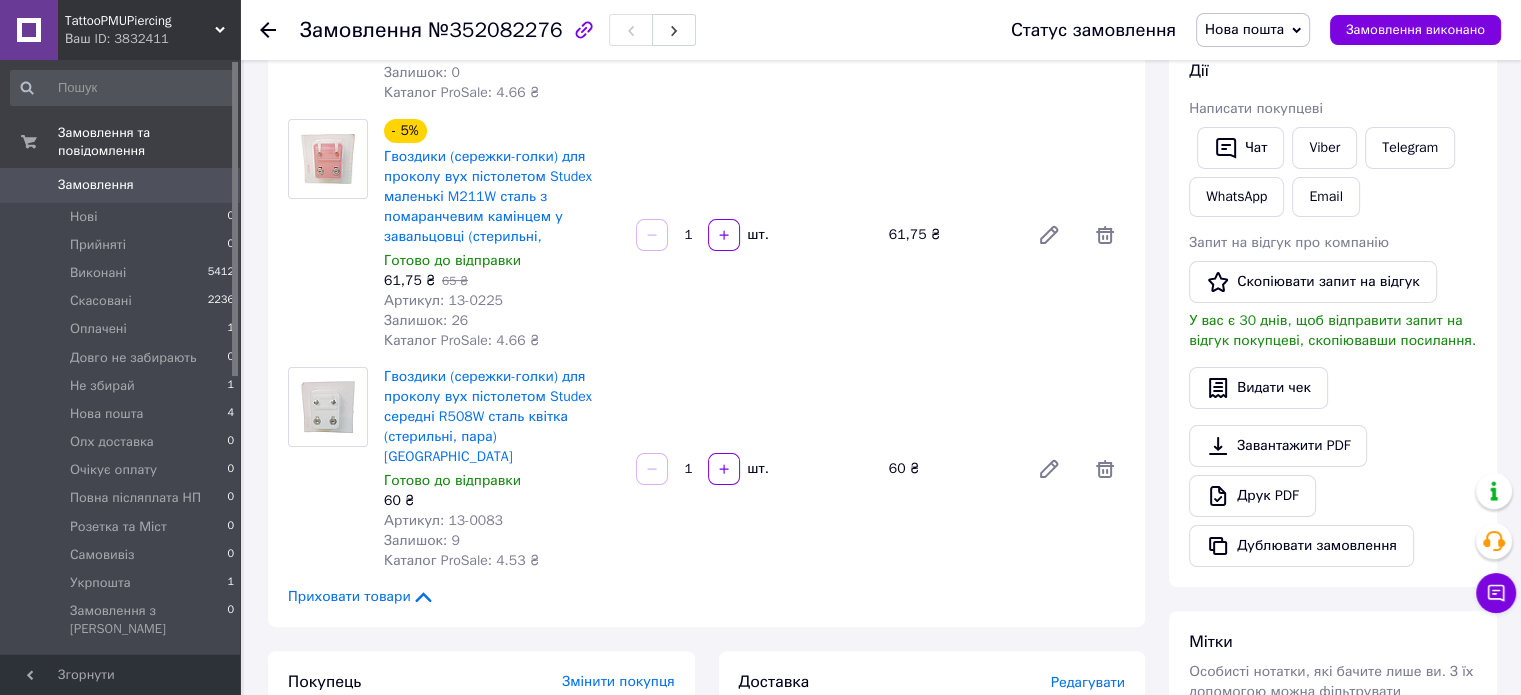 scroll, scrollTop: 360, scrollLeft: 0, axis: vertical 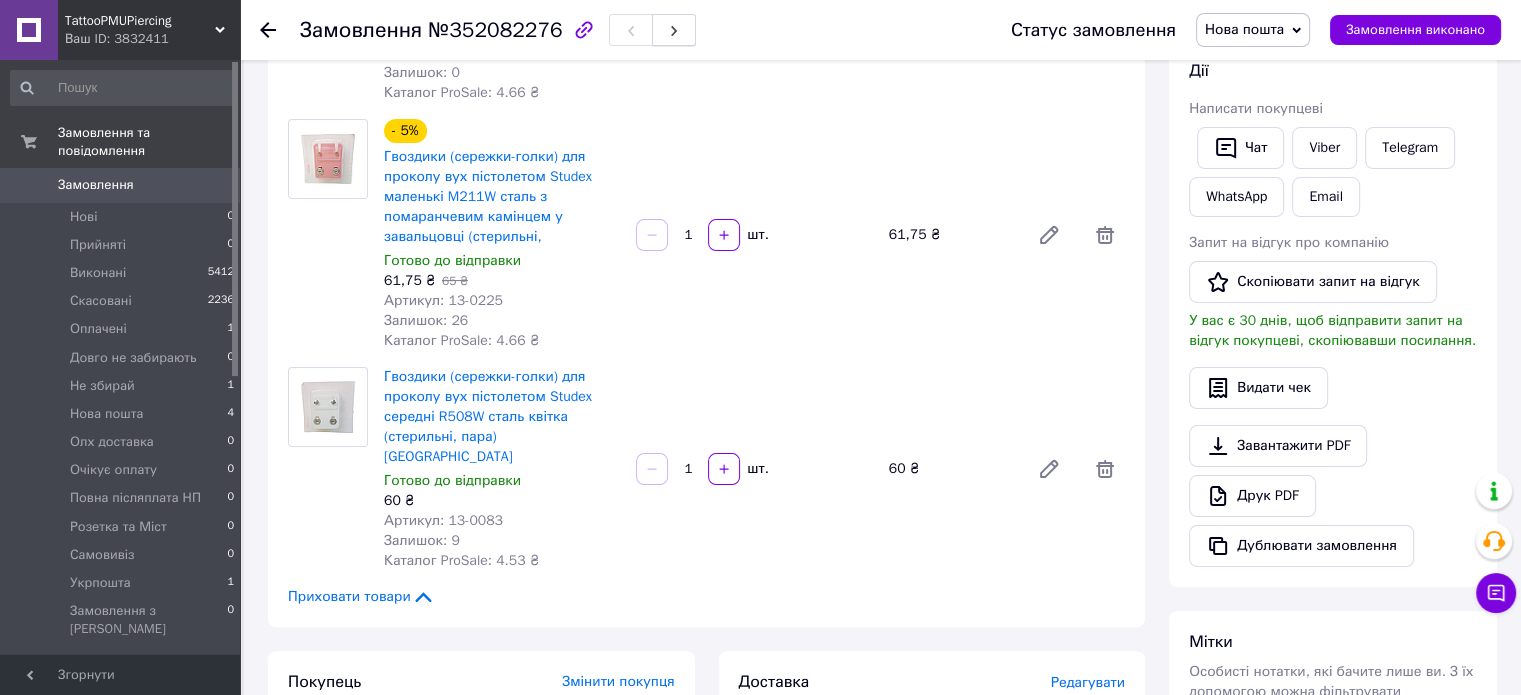 click at bounding box center [674, 30] 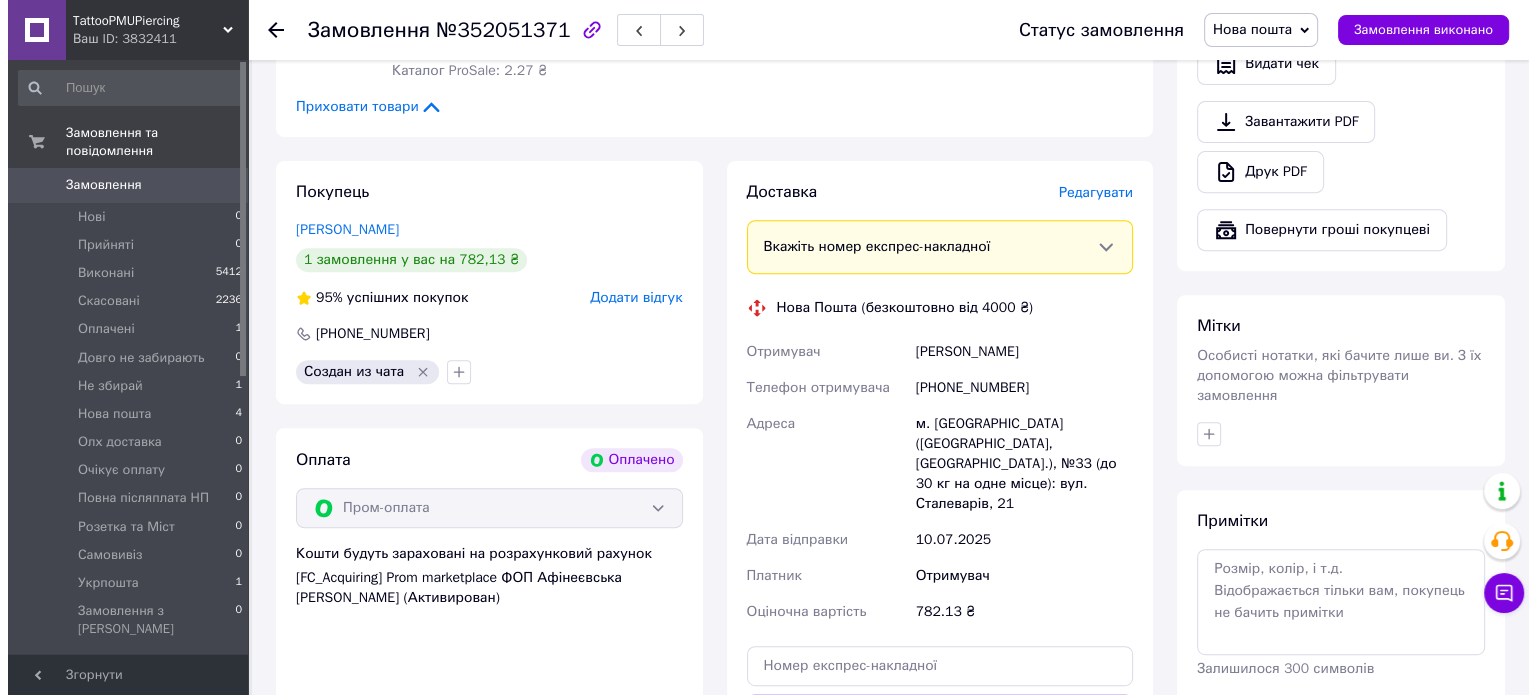 scroll, scrollTop: 894, scrollLeft: 0, axis: vertical 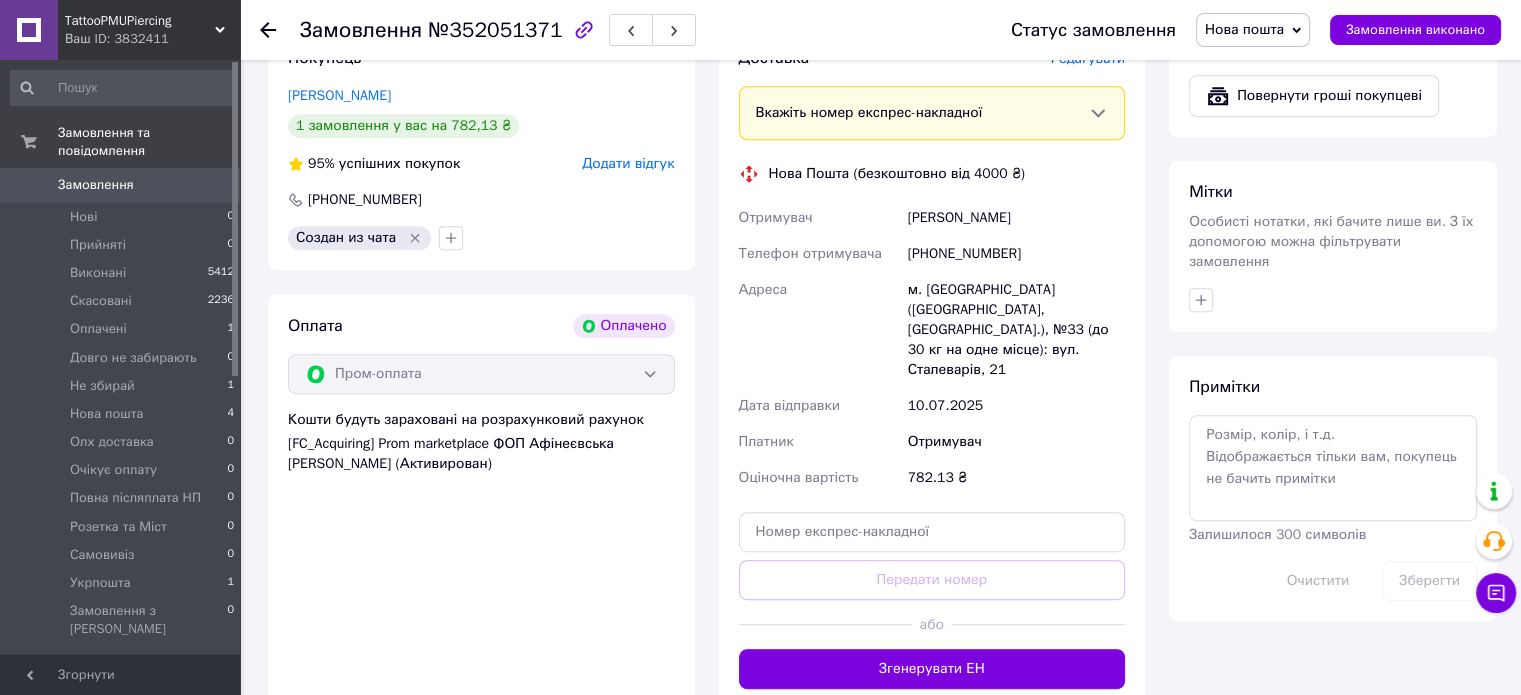 click on "Редагувати" at bounding box center (1088, 58) 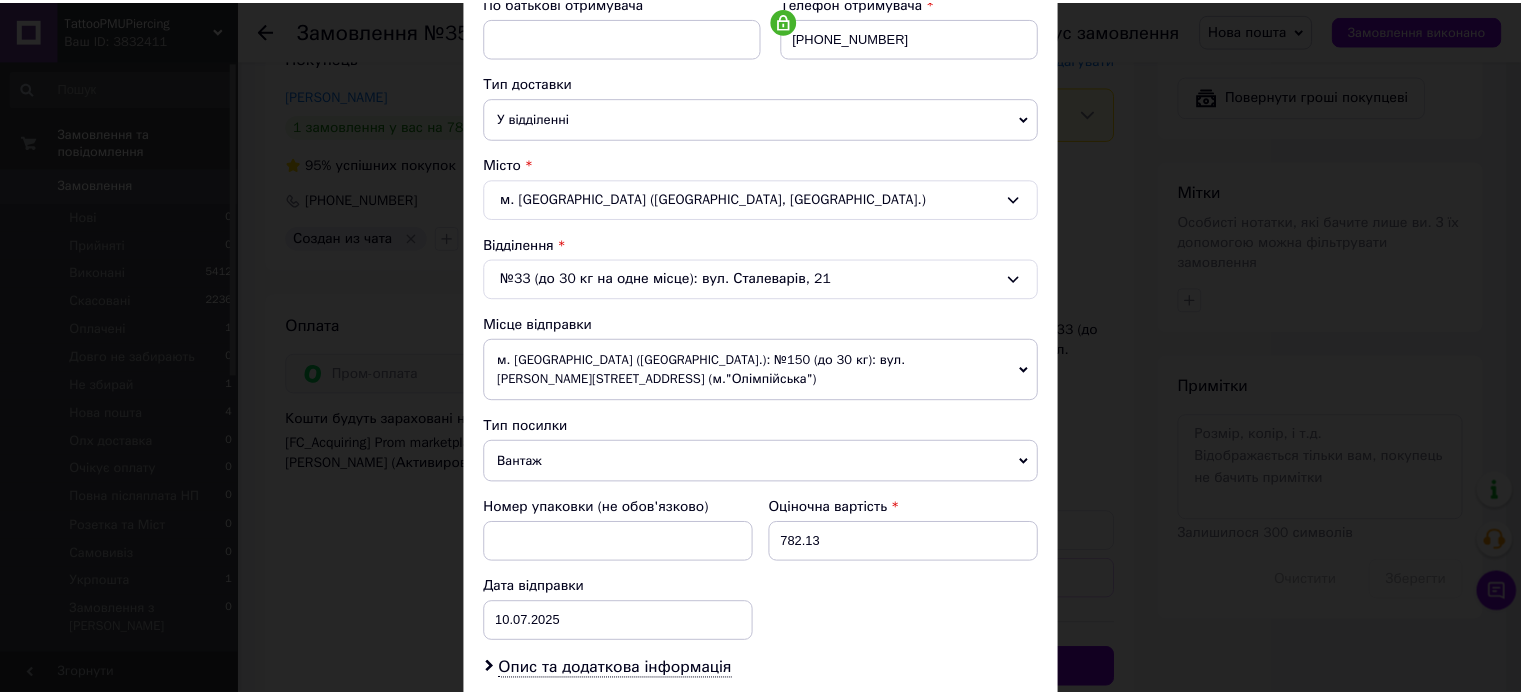 scroll, scrollTop: 627, scrollLeft: 0, axis: vertical 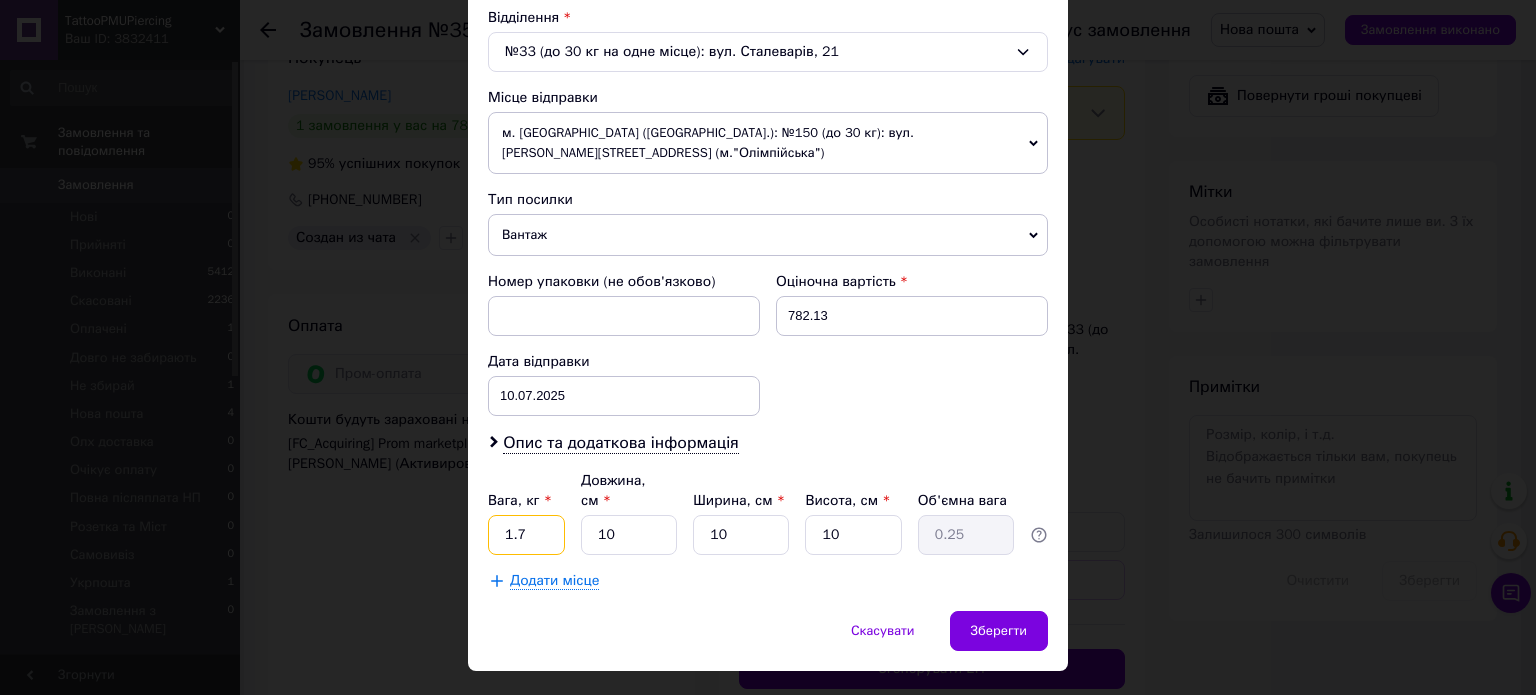 click on "1.7" at bounding box center (526, 535) 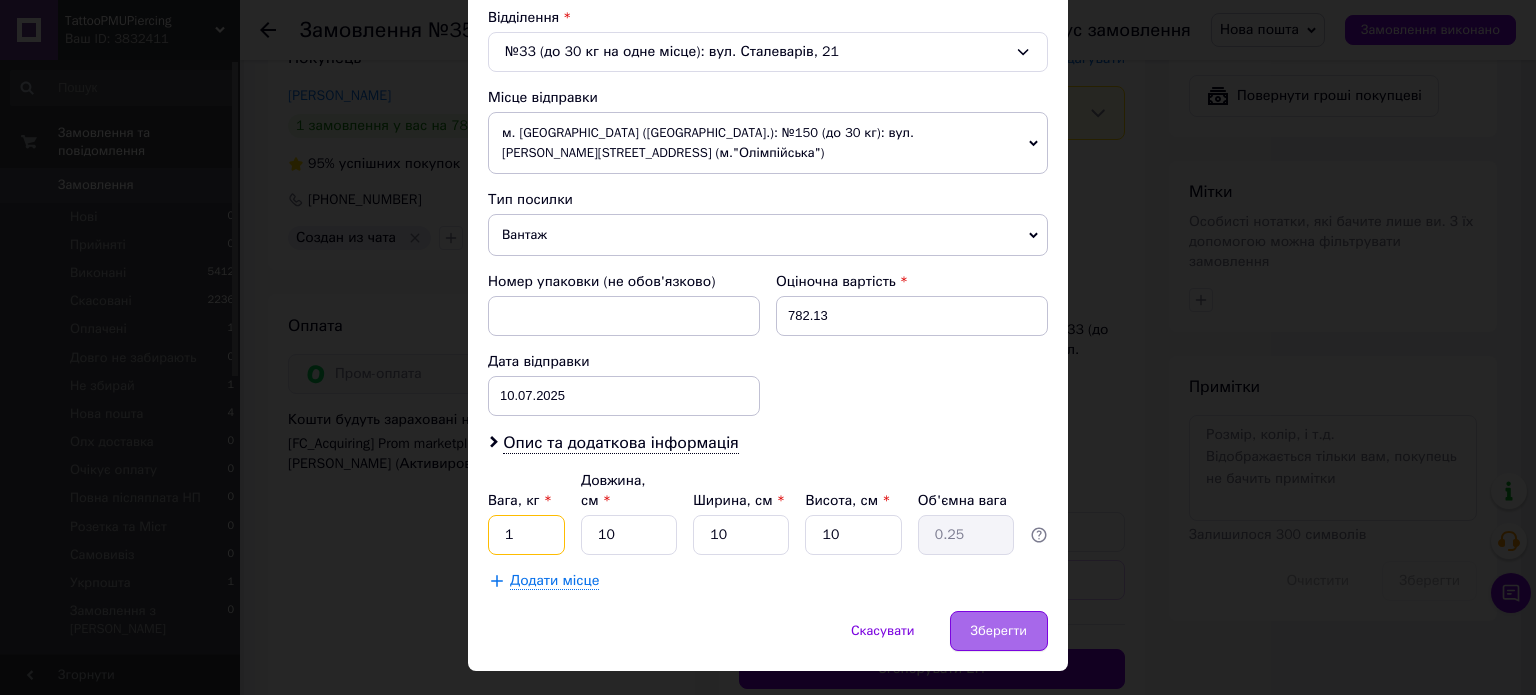 type on "1" 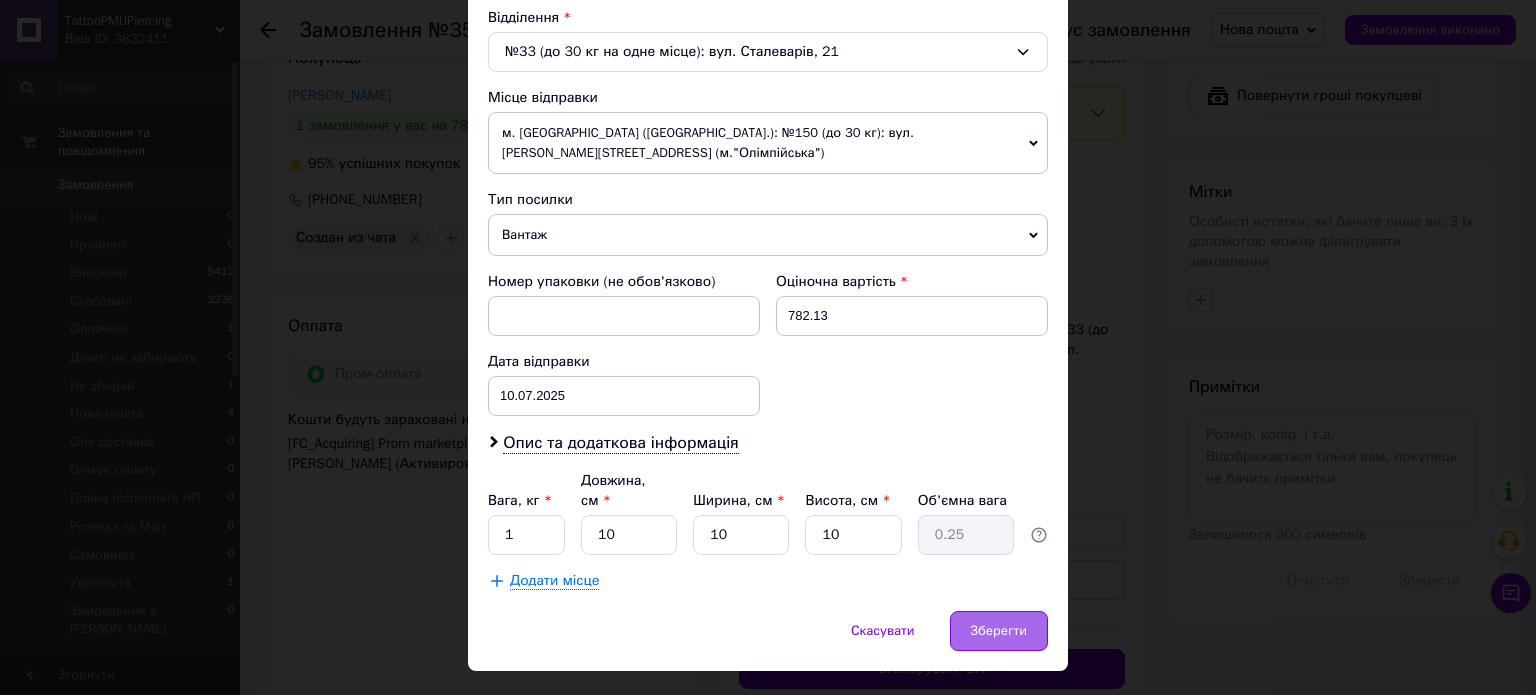 click on "Зберегти" at bounding box center [999, 631] 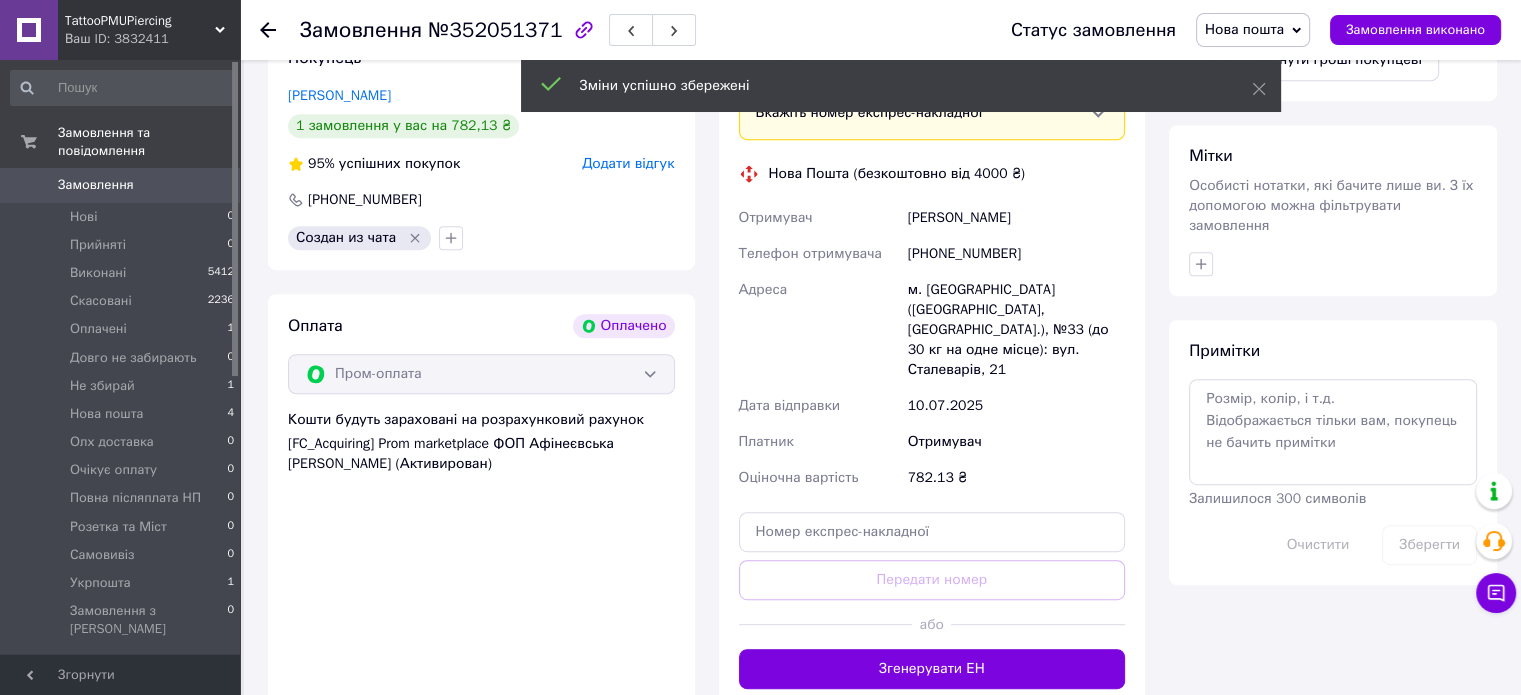 click on "Згенерувати ЕН" at bounding box center (932, 669) 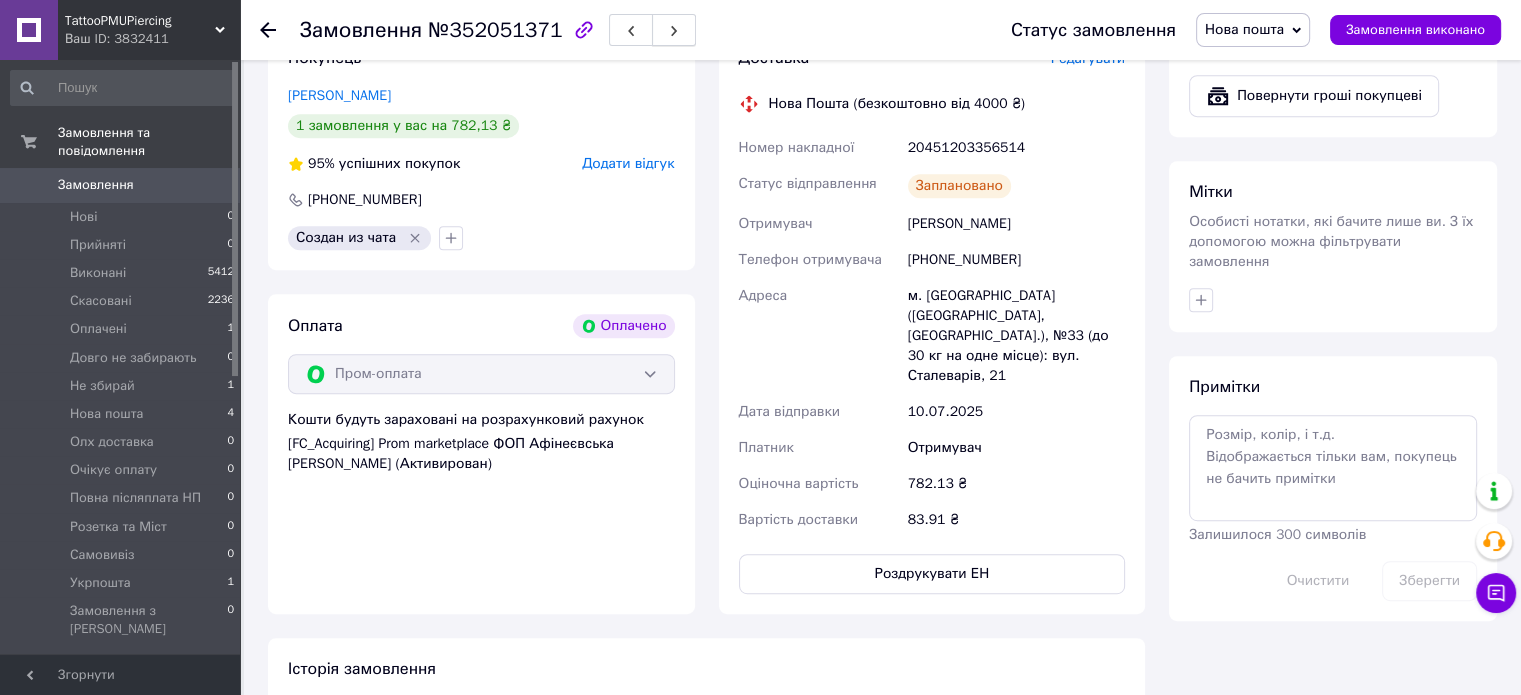click at bounding box center [674, 30] 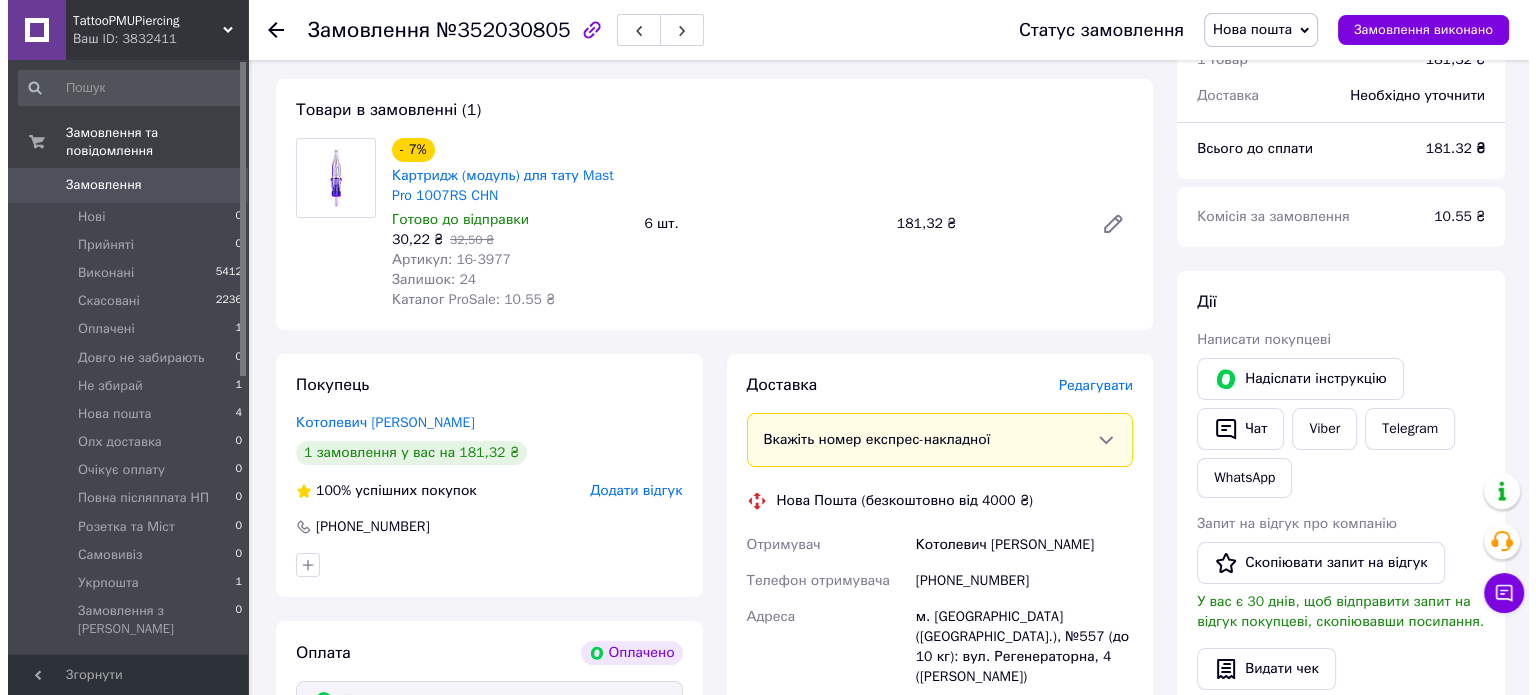 scroll, scrollTop: 288, scrollLeft: 0, axis: vertical 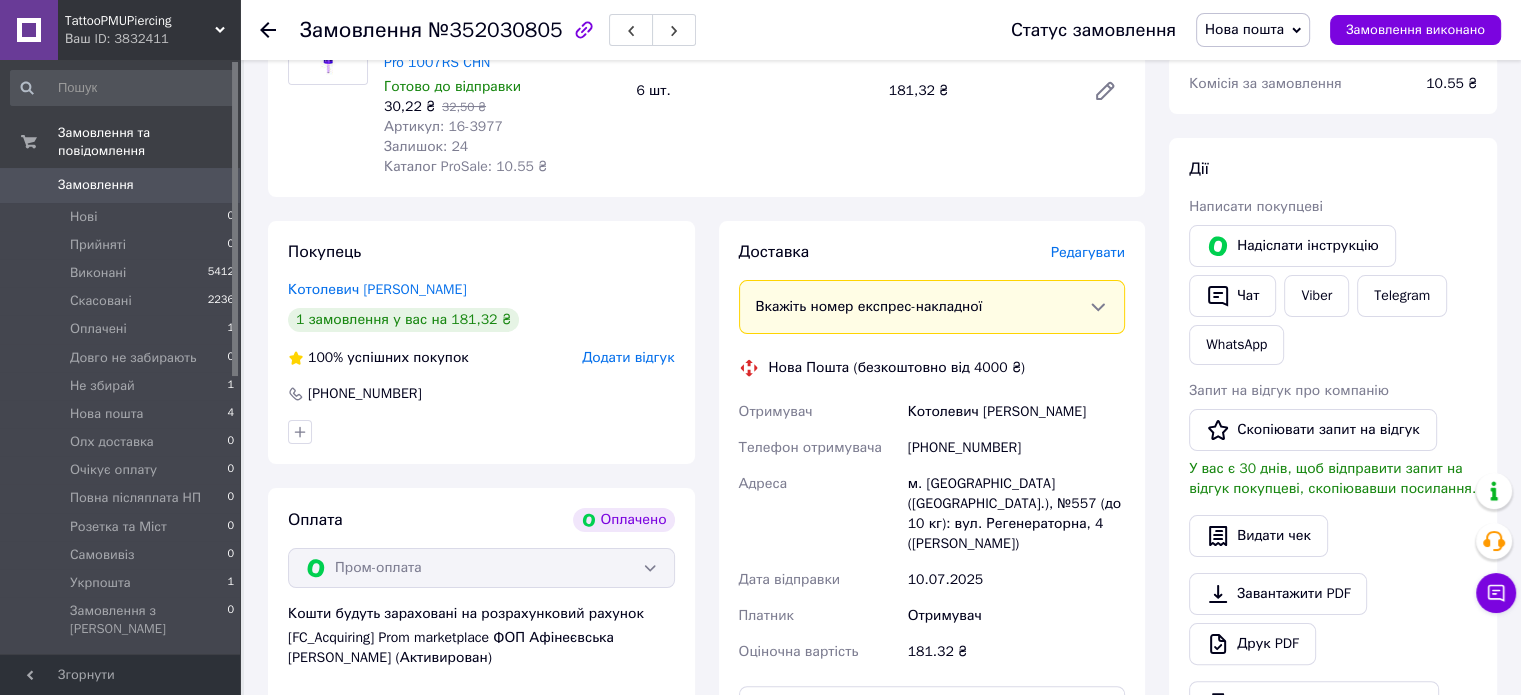 click on "Редагувати" at bounding box center [1088, 252] 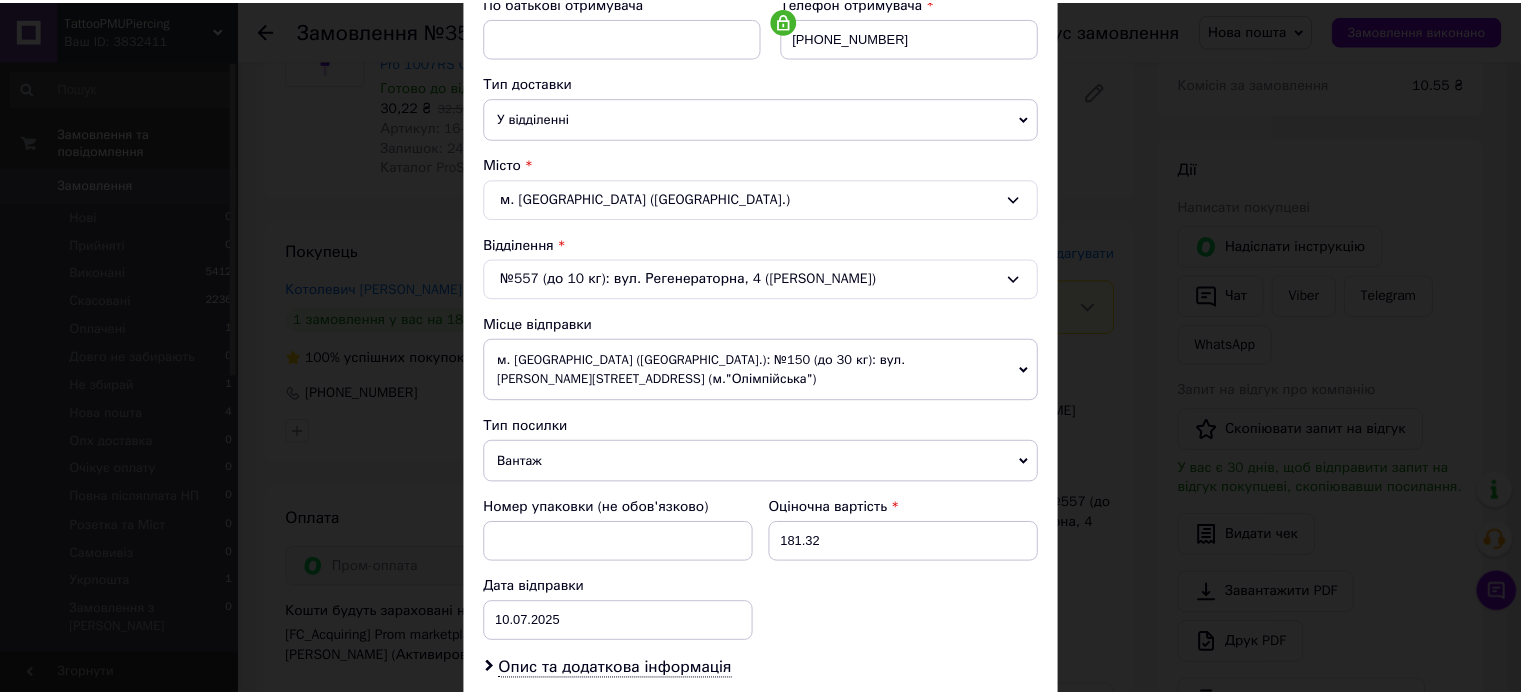 scroll, scrollTop: 627, scrollLeft: 0, axis: vertical 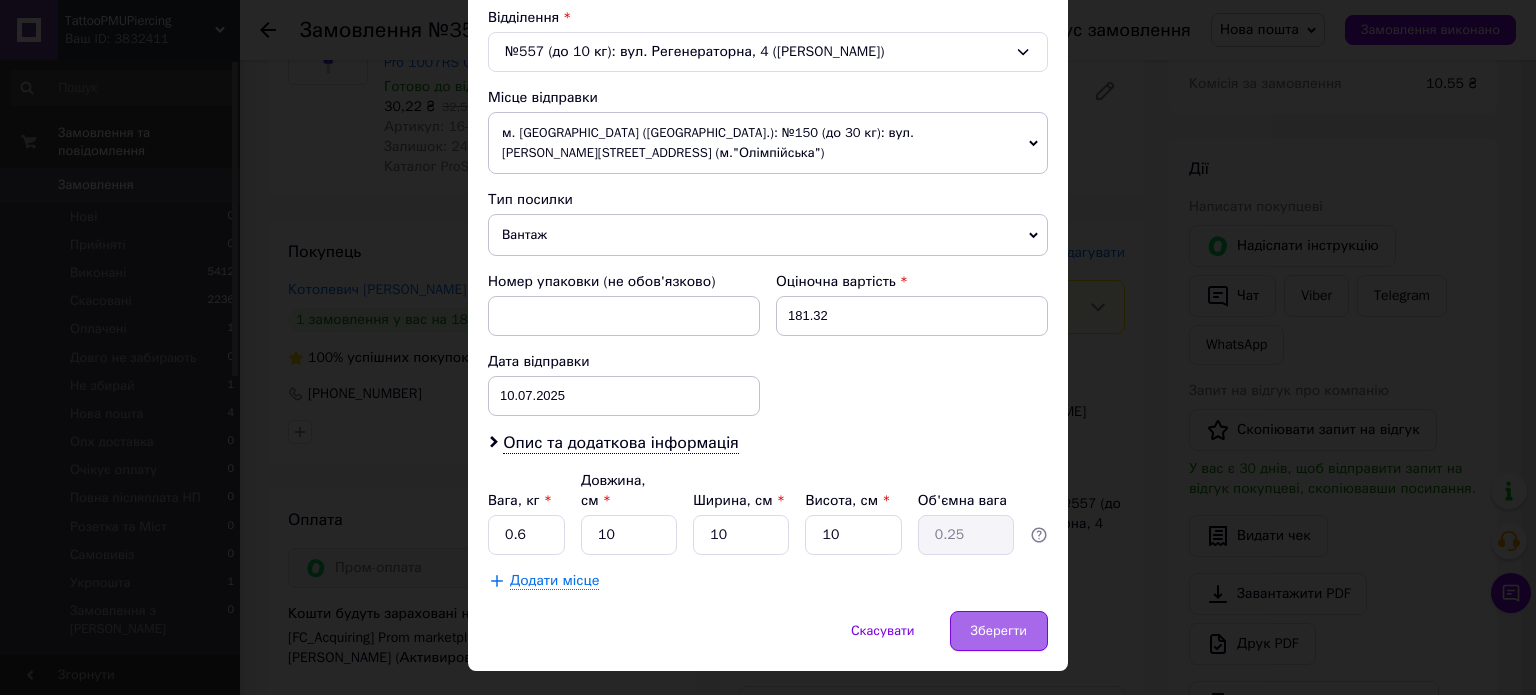 click on "Зберегти" at bounding box center [999, 631] 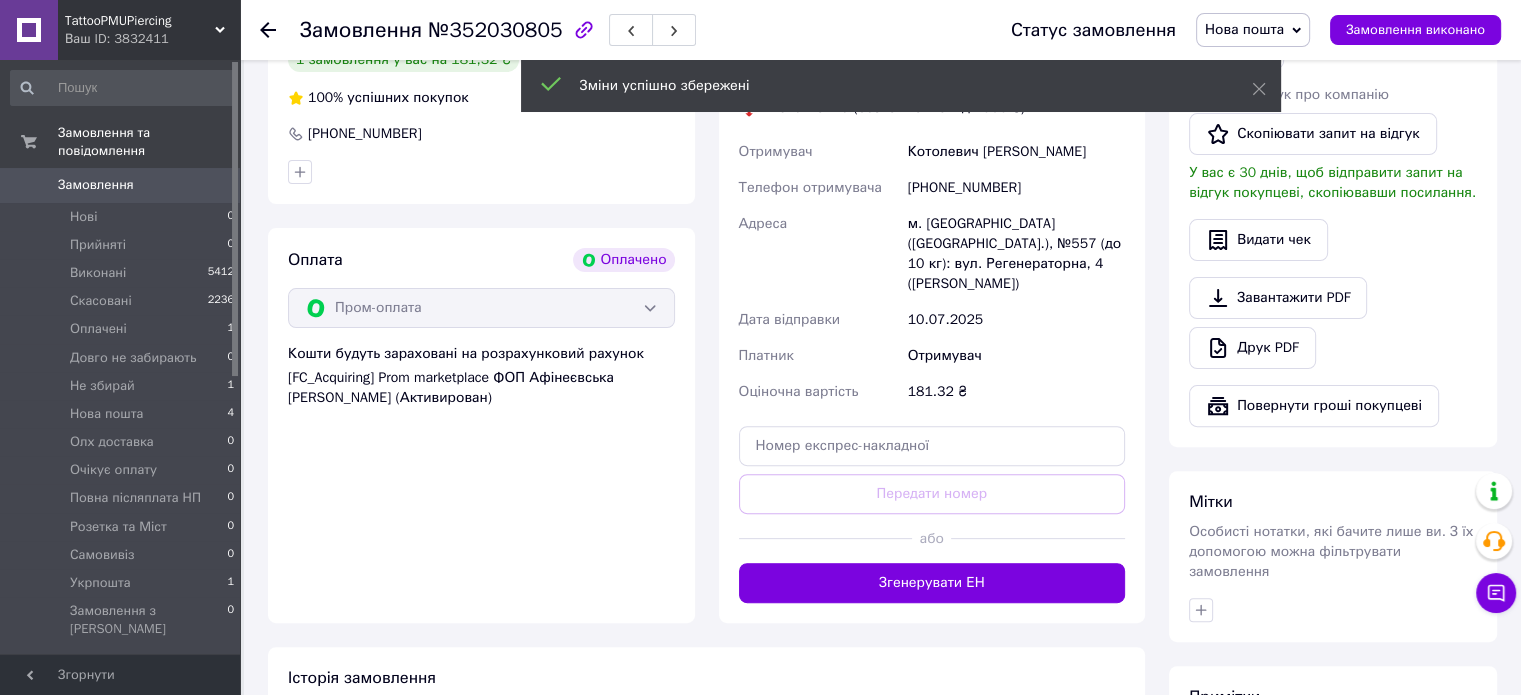 scroll, scrollTop: 555, scrollLeft: 0, axis: vertical 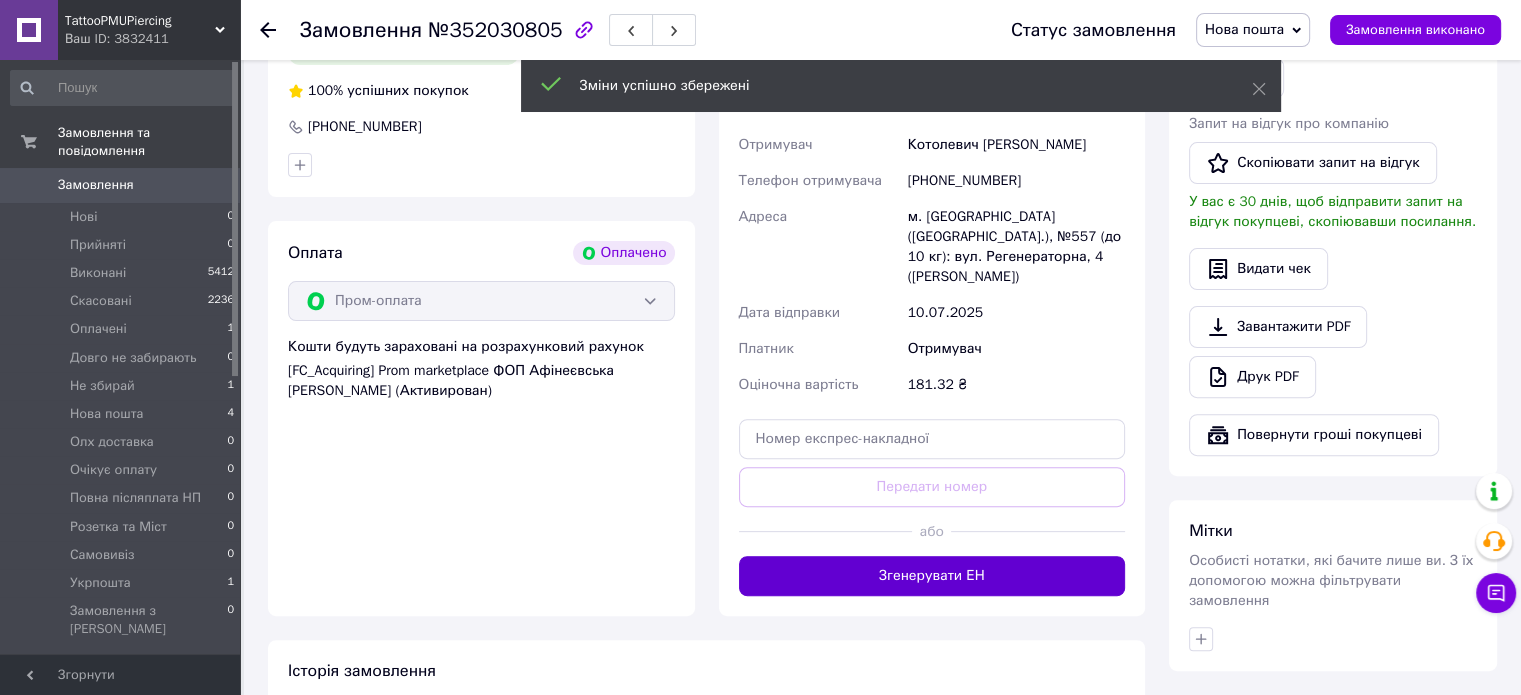 click on "Згенерувати ЕН" at bounding box center (932, 576) 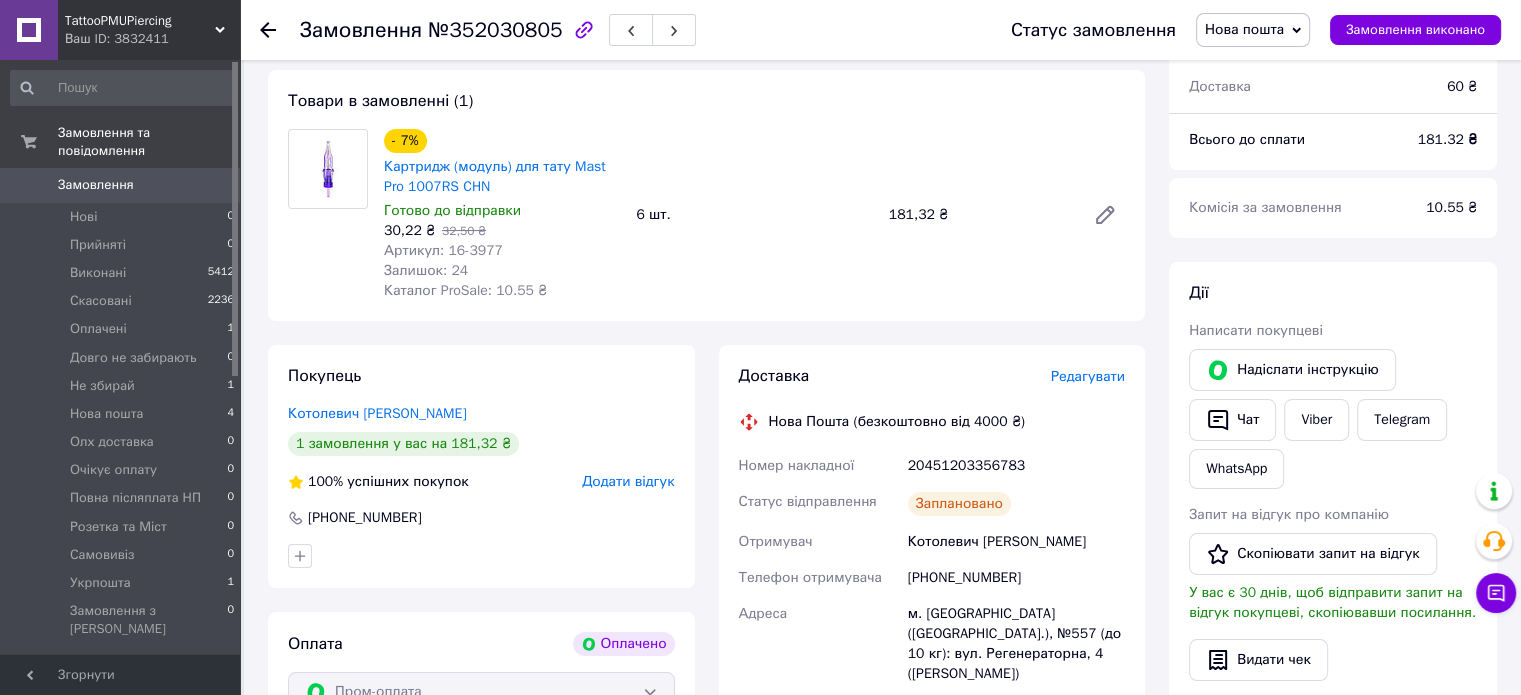 scroll, scrollTop: 0, scrollLeft: 0, axis: both 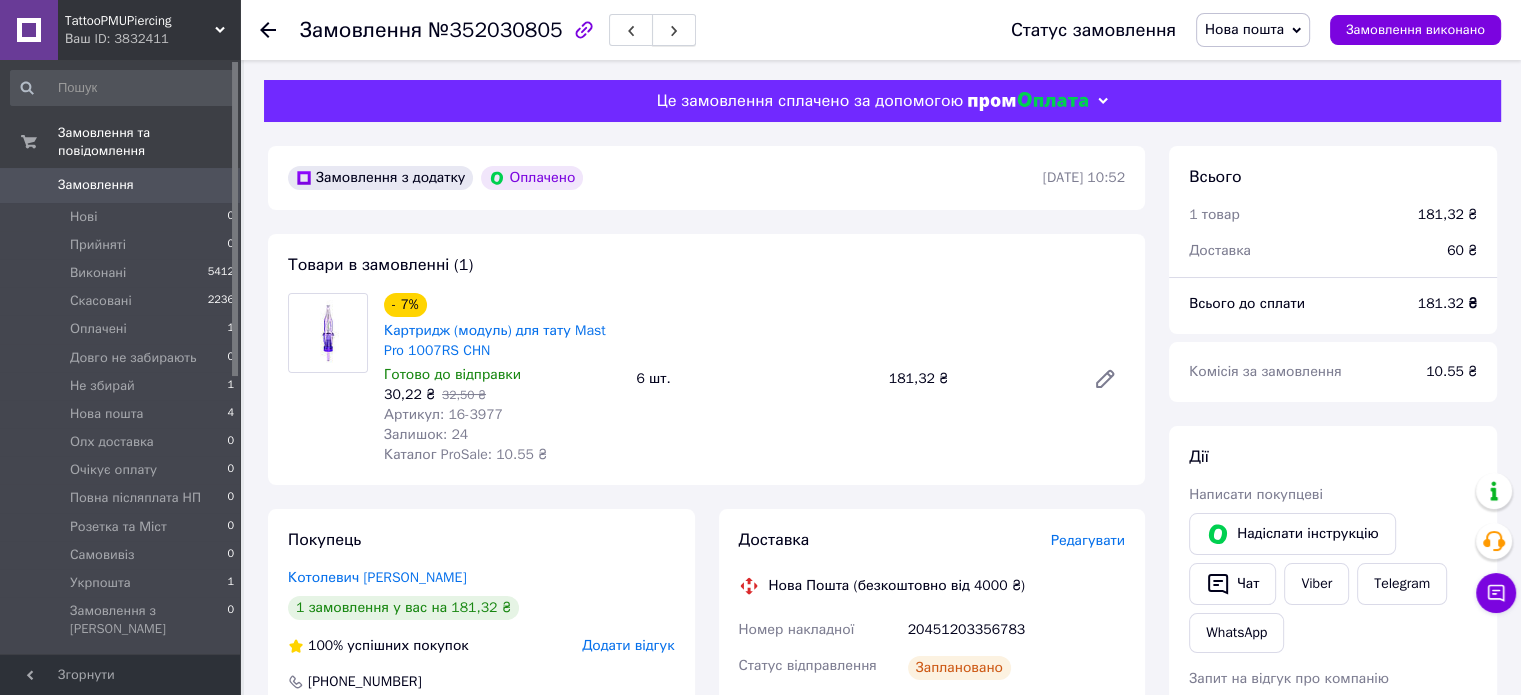 click at bounding box center [674, 30] 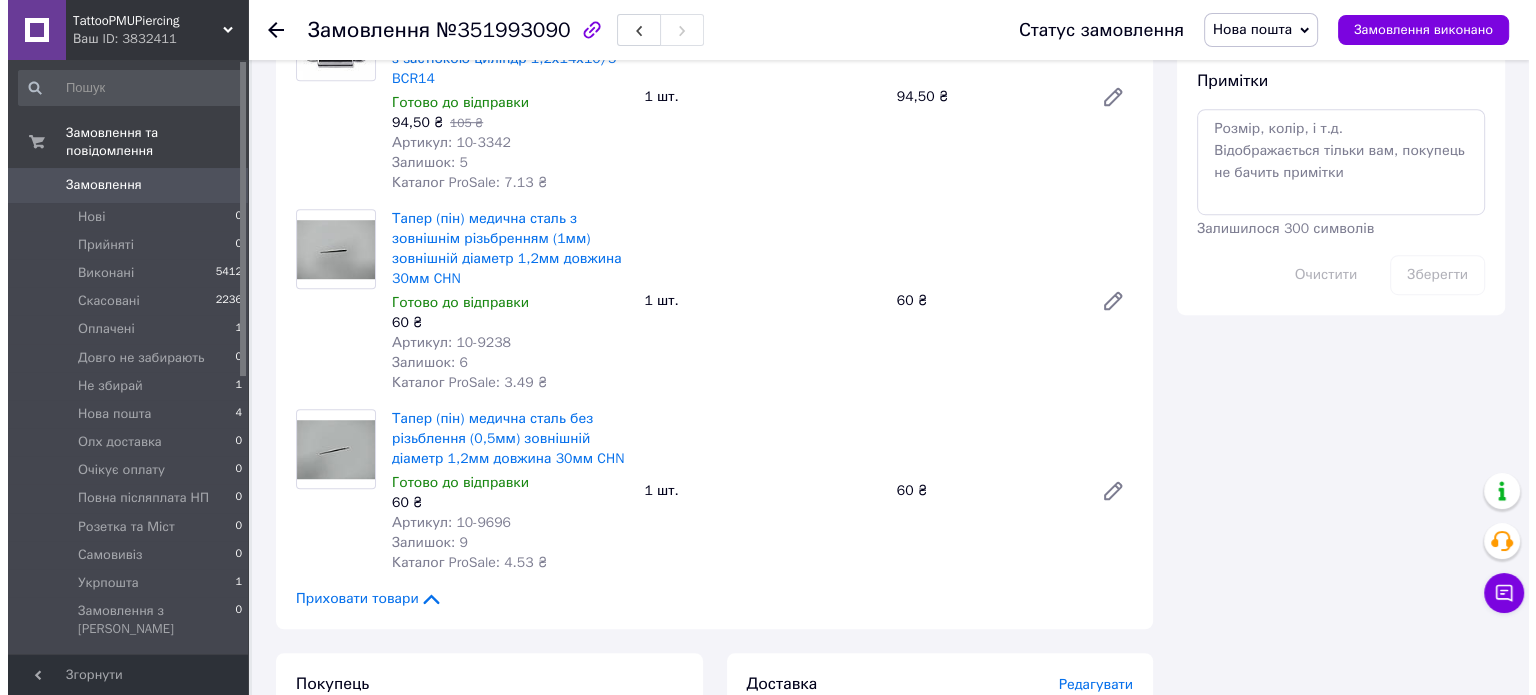 scroll, scrollTop: 1600, scrollLeft: 0, axis: vertical 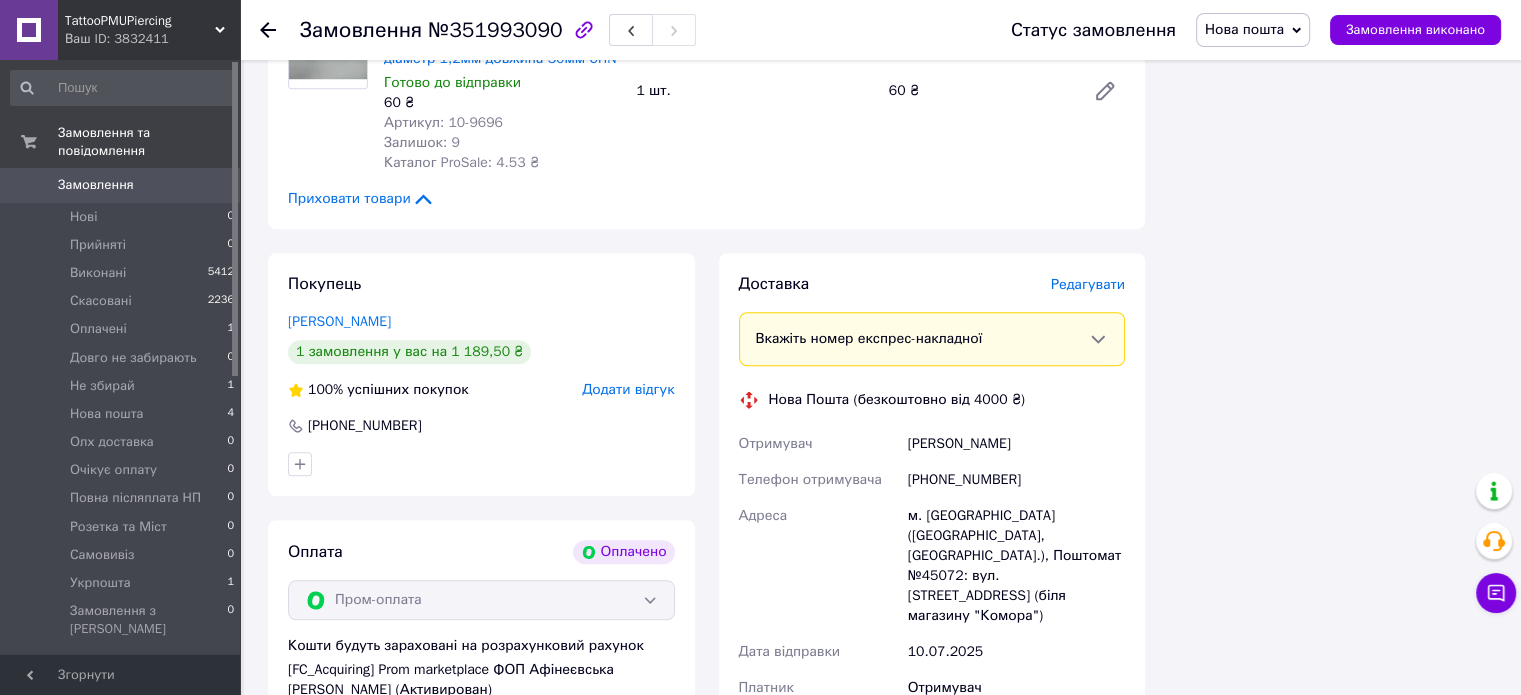 click on "Редагувати" at bounding box center [1088, 284] 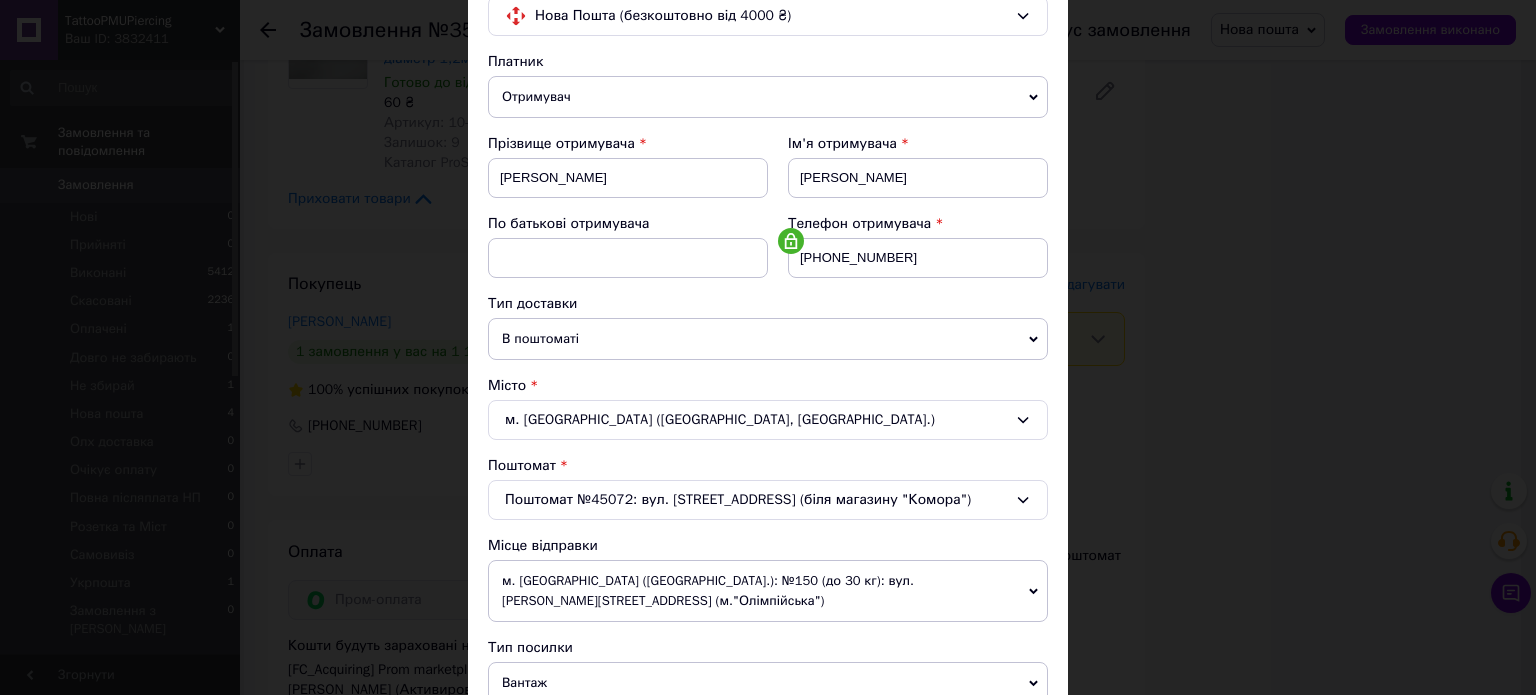 scroll, scrollTop: 400, scrollLeft: 0, axis: vertical 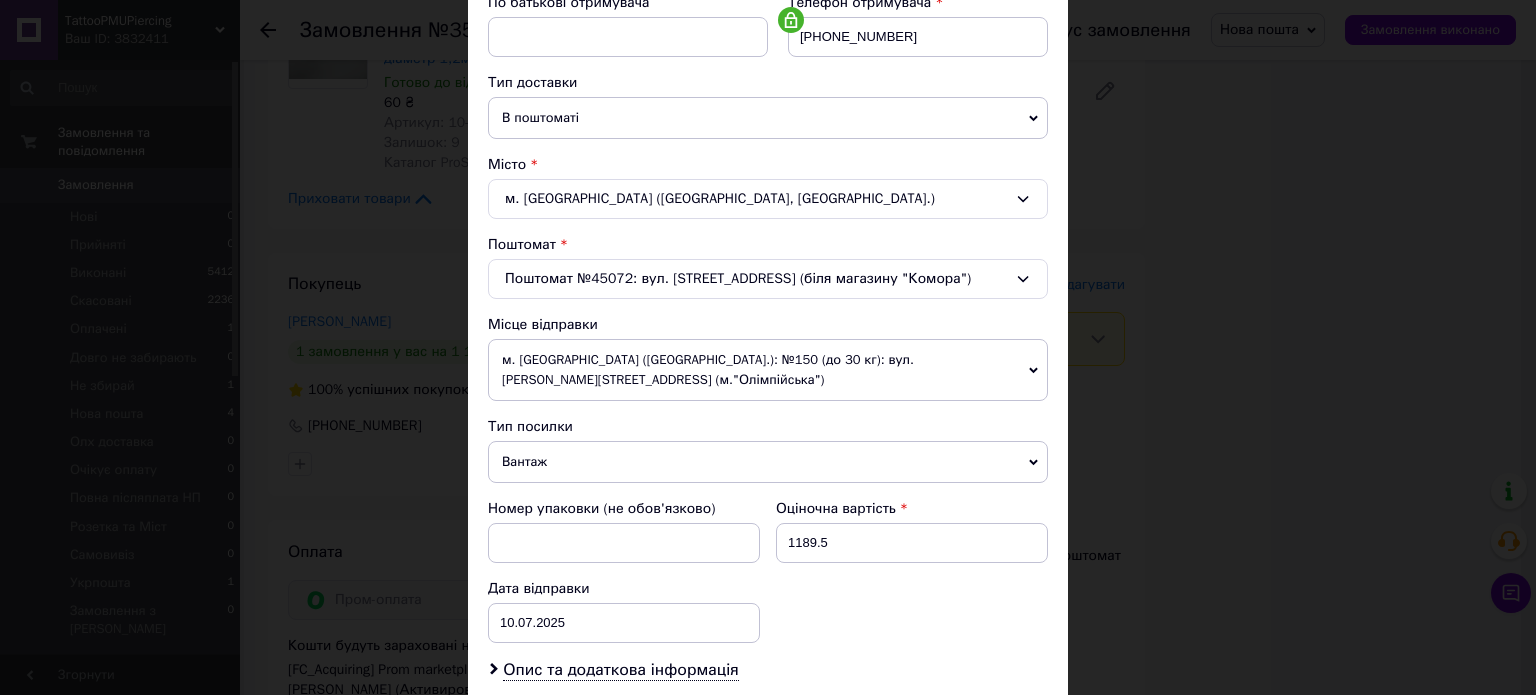 click on "Вантаж" at bounding box center [768, 462] 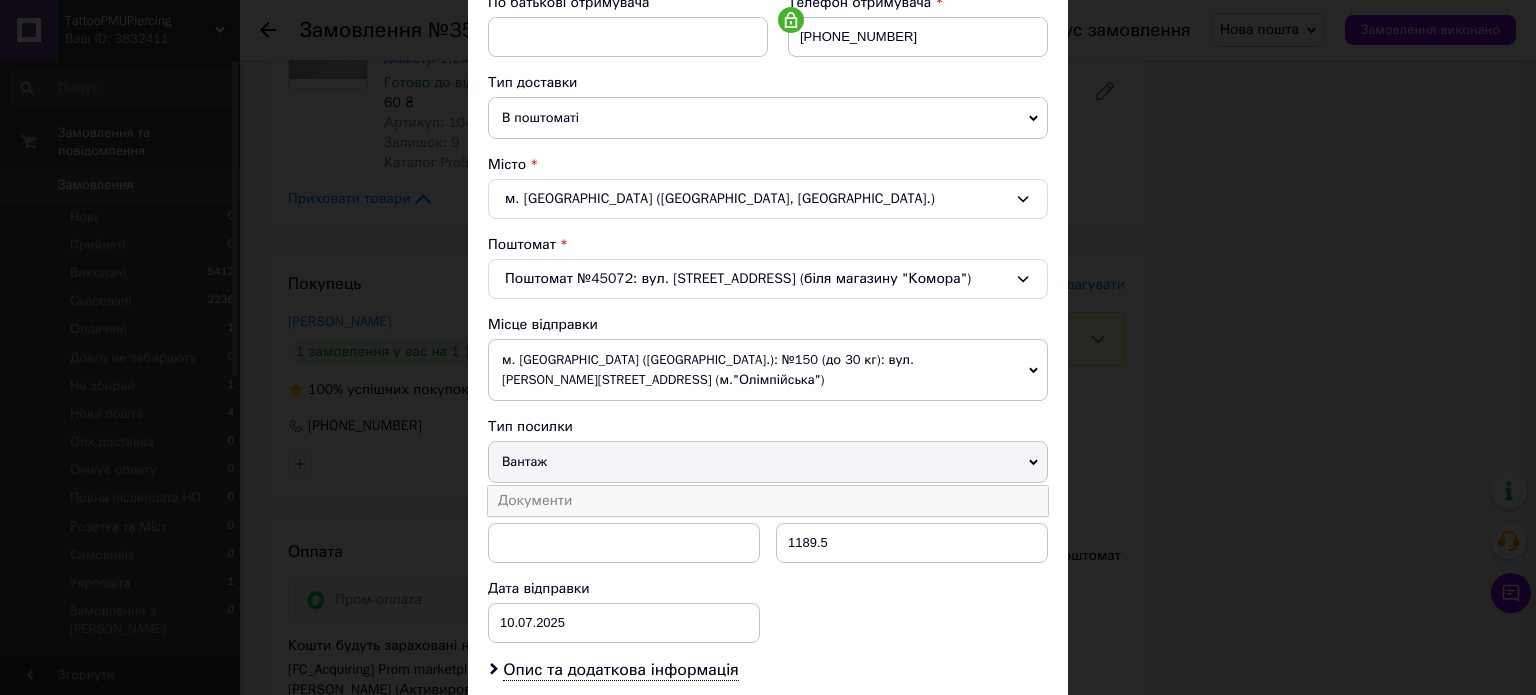 click on "Документи" at bounding box center (768, 501) 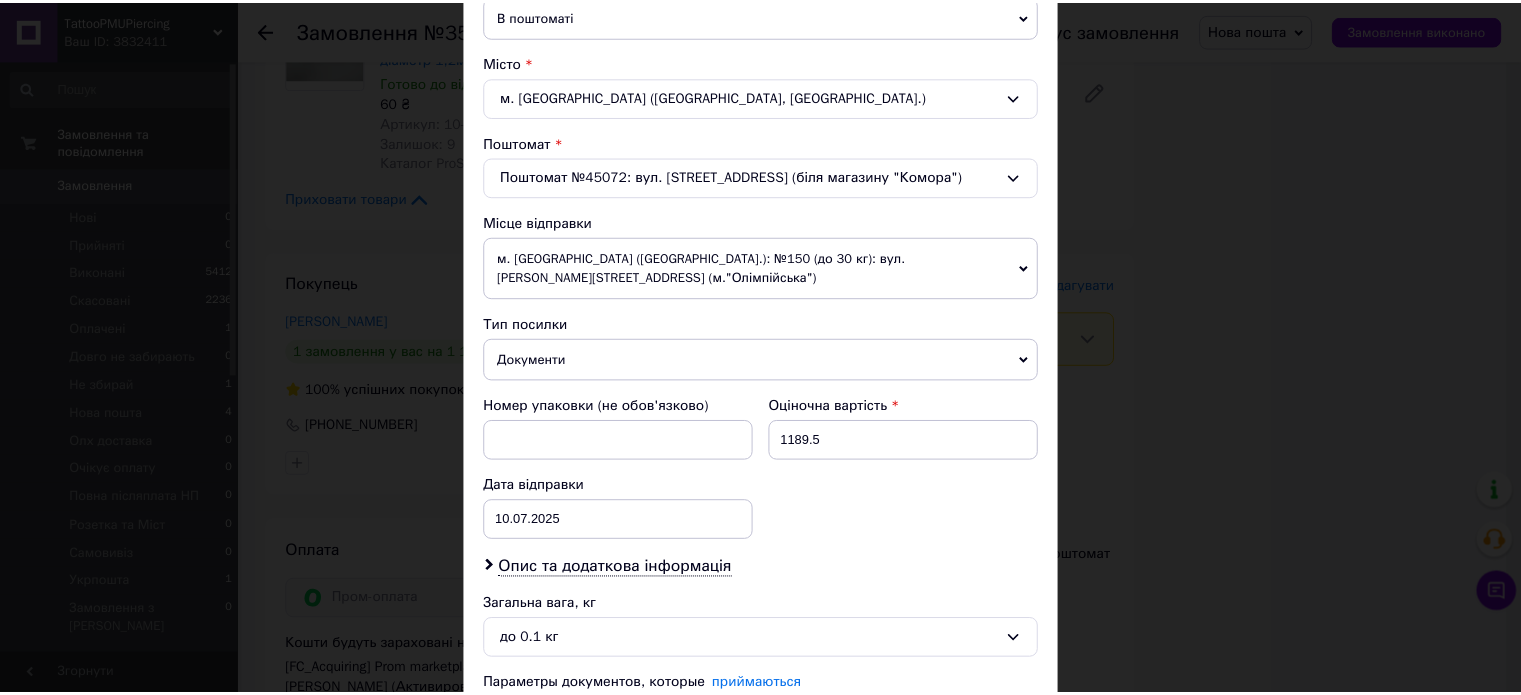scroll, scrollTop: 647, scrollLeft: 0, axis: vertical 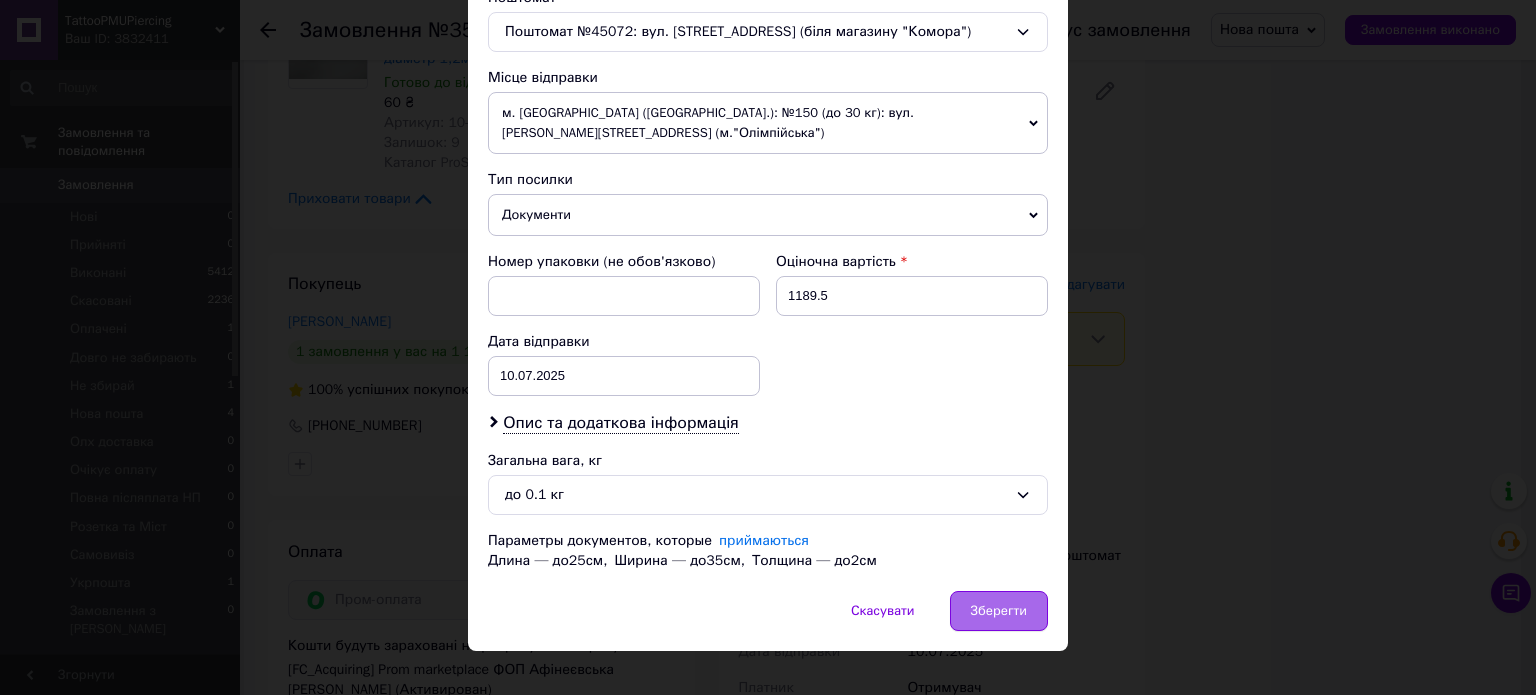 click on "Зберегти" at bounding box center [999, 611] 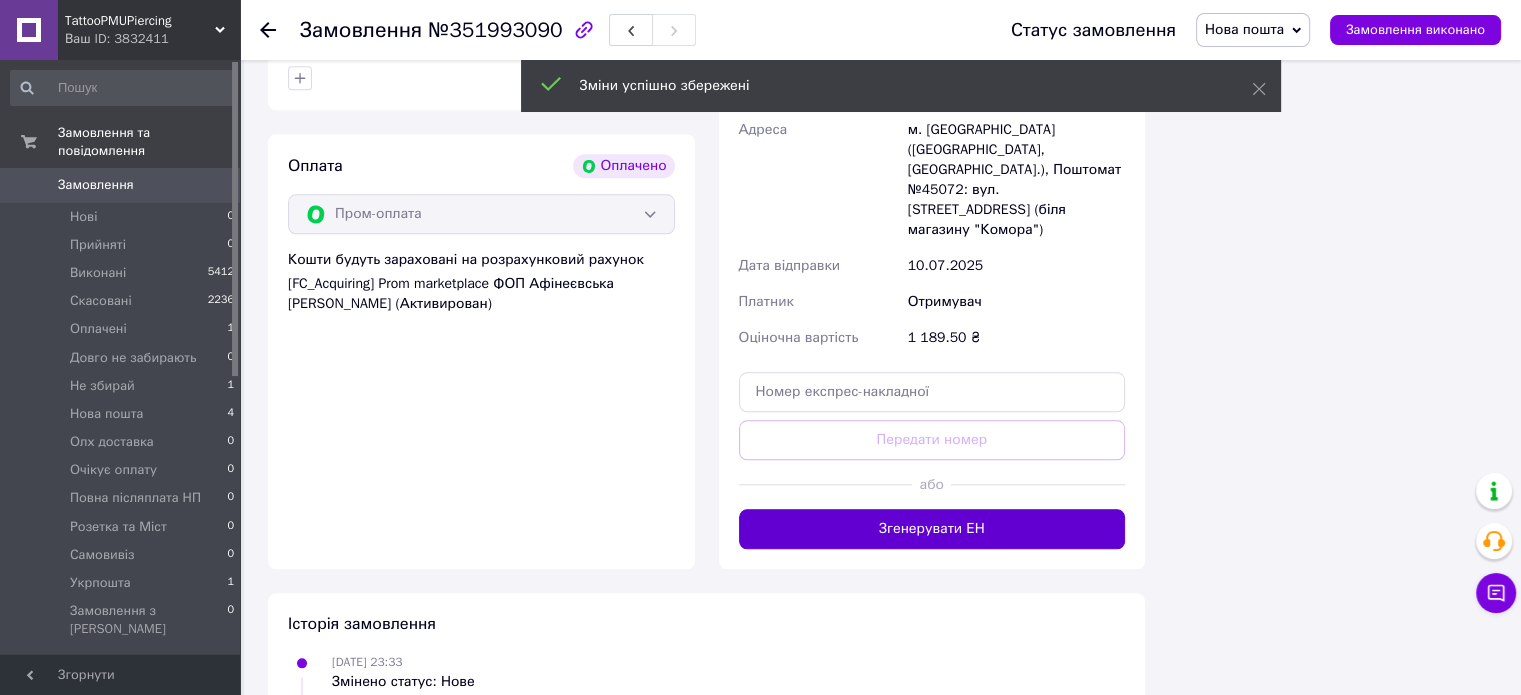 scroll, scrollTop: 2000, scrollLeft: 0, axis: vertical 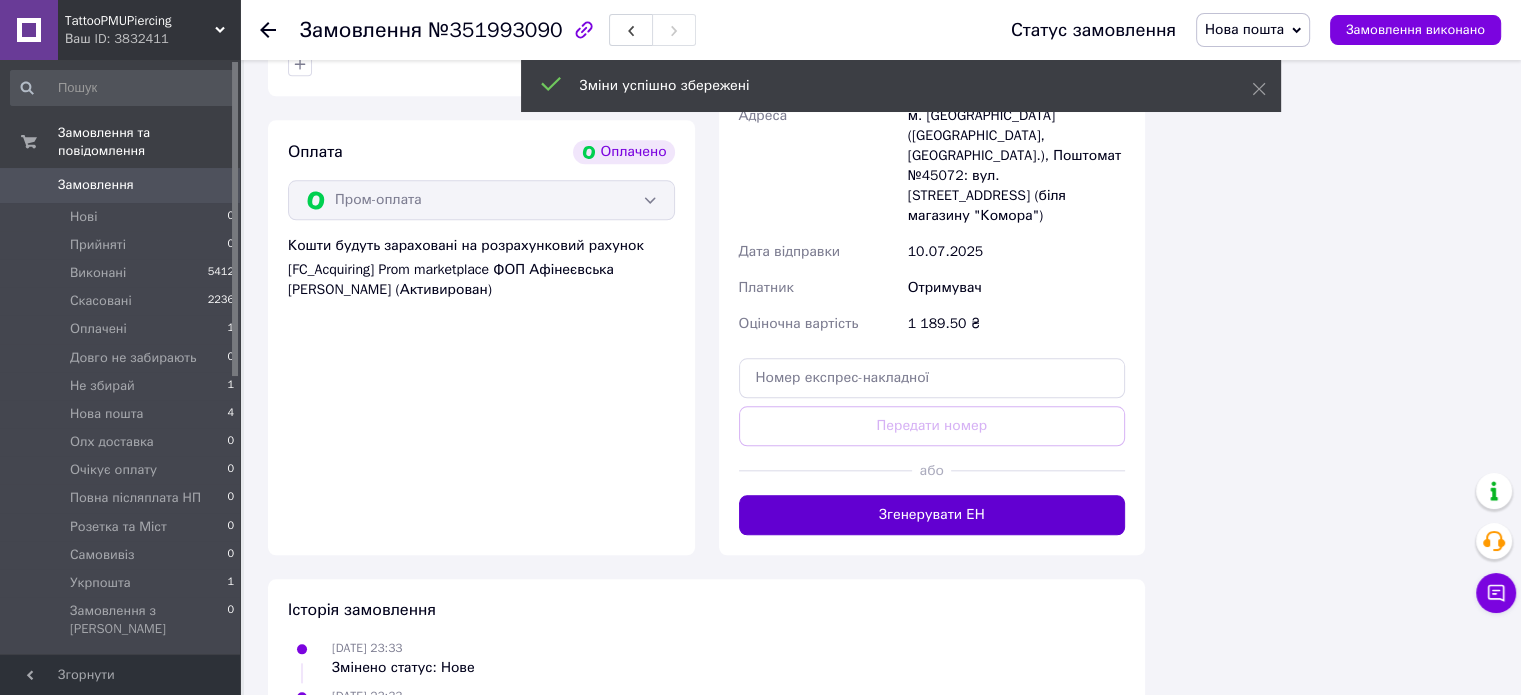 click on "Згенерувати ЕН" at bounding box center (932, 515) 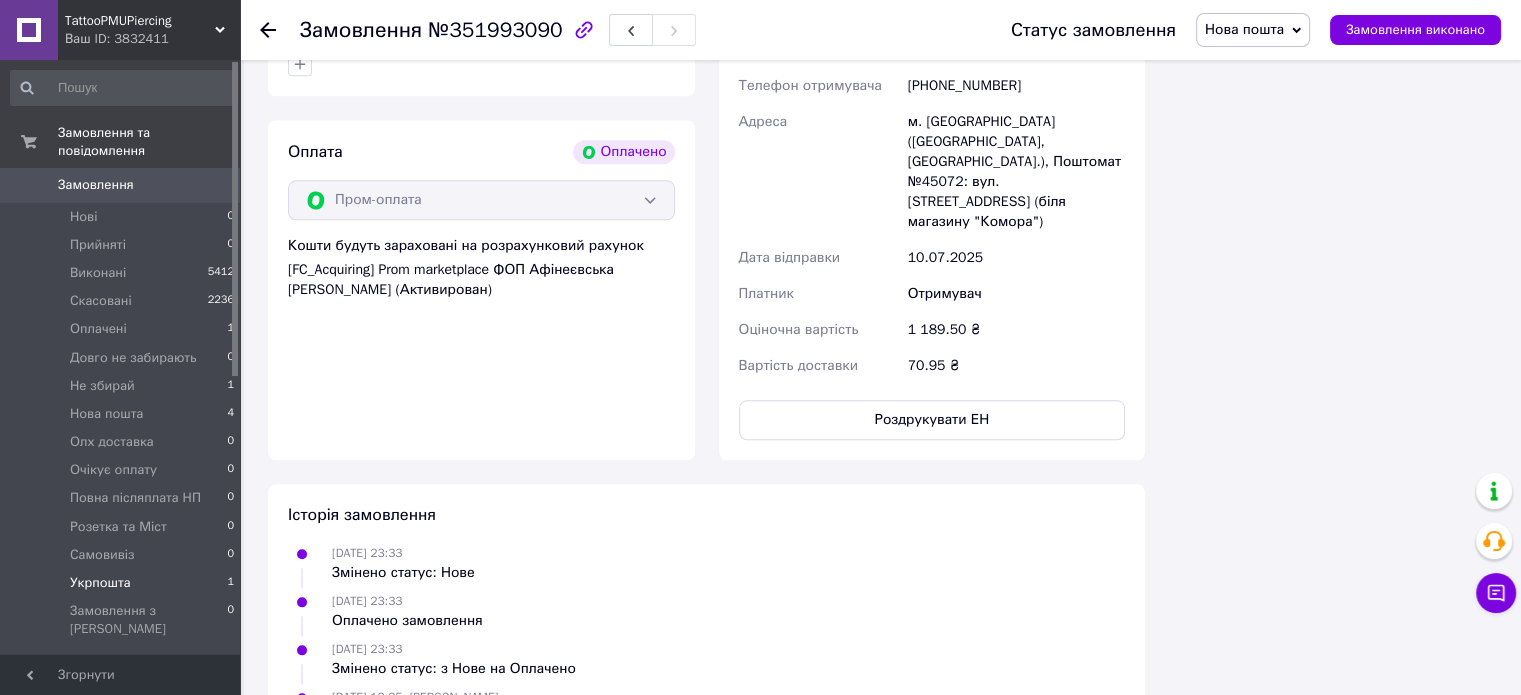click on "Укрпошта 1" at bounding box center (123, 583) 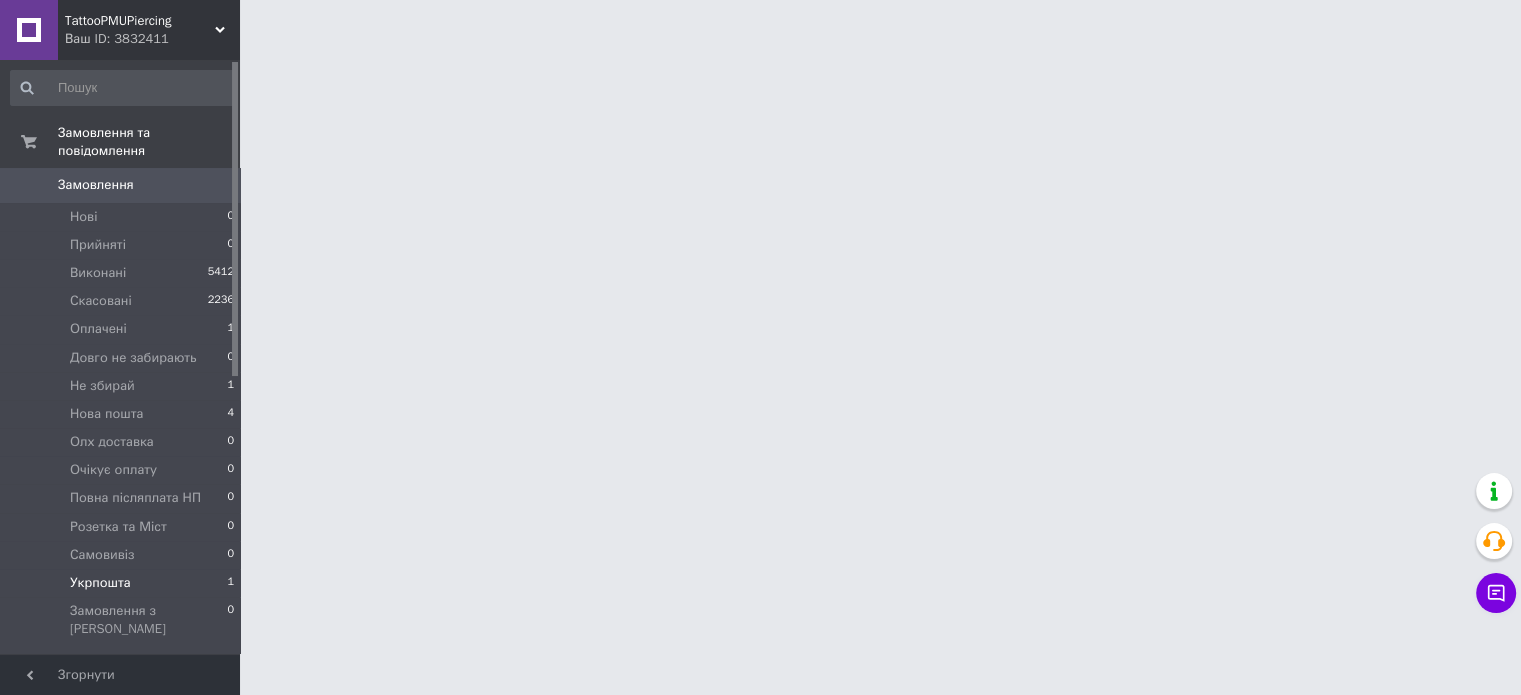 scroll, scrollTop: 0, scrollLeft: 0, axis: both 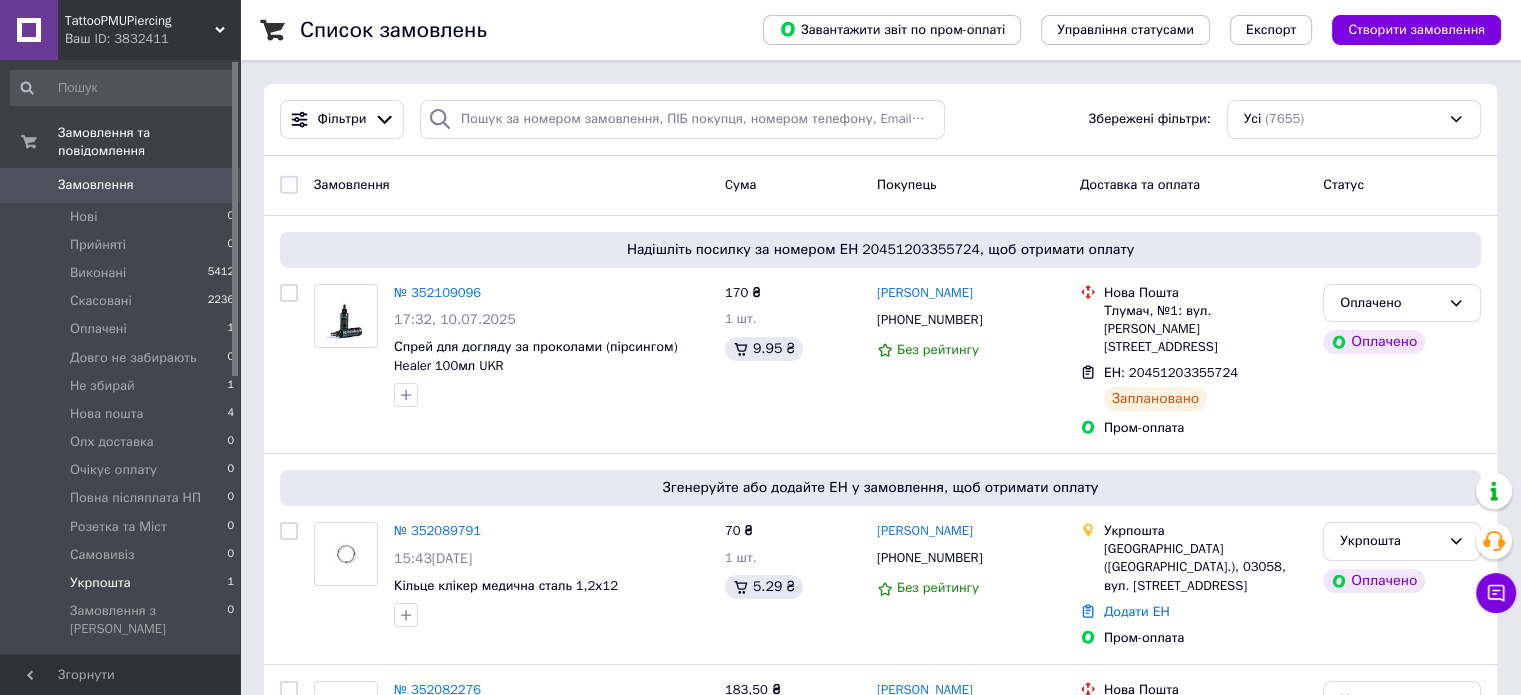 click on "Укрпошта 1" at bounding box center (123, 583) 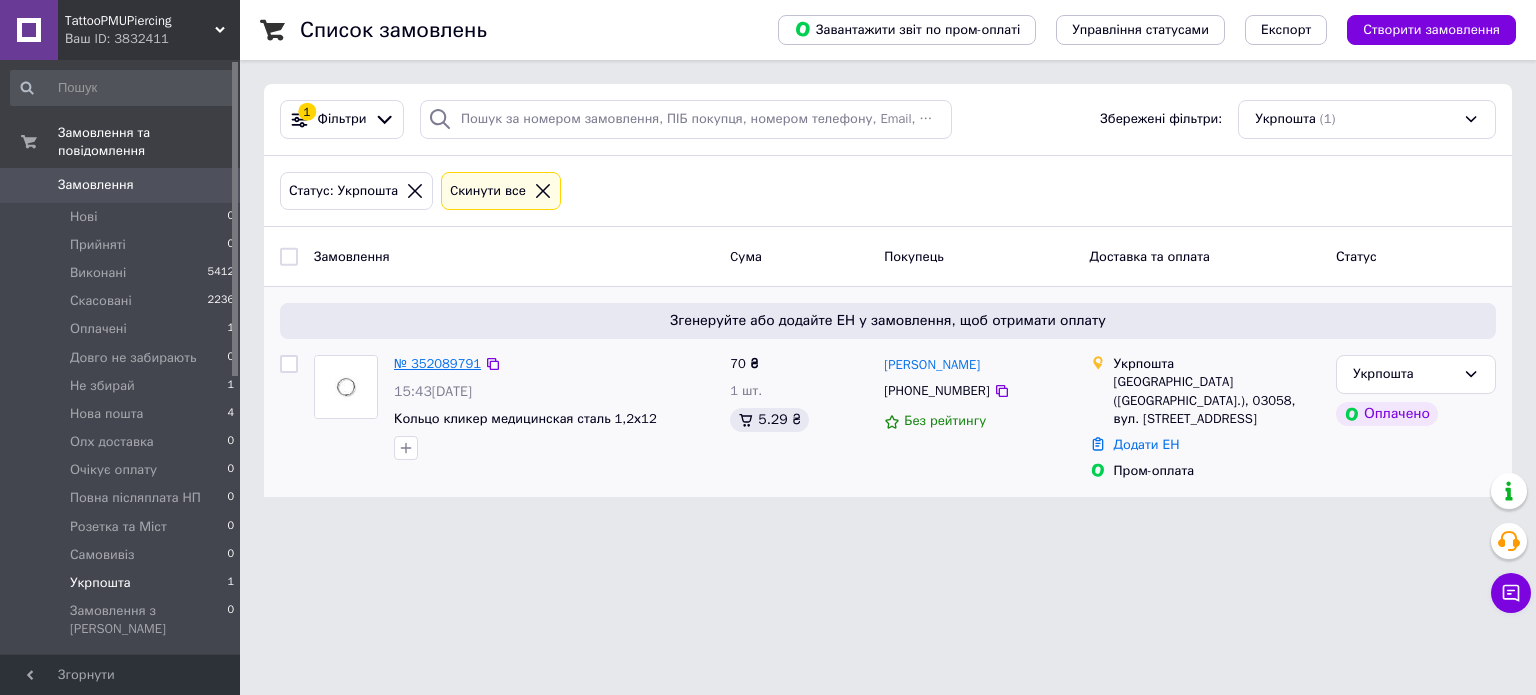 click on "№ 352089791" at bounding box center (437, 363) 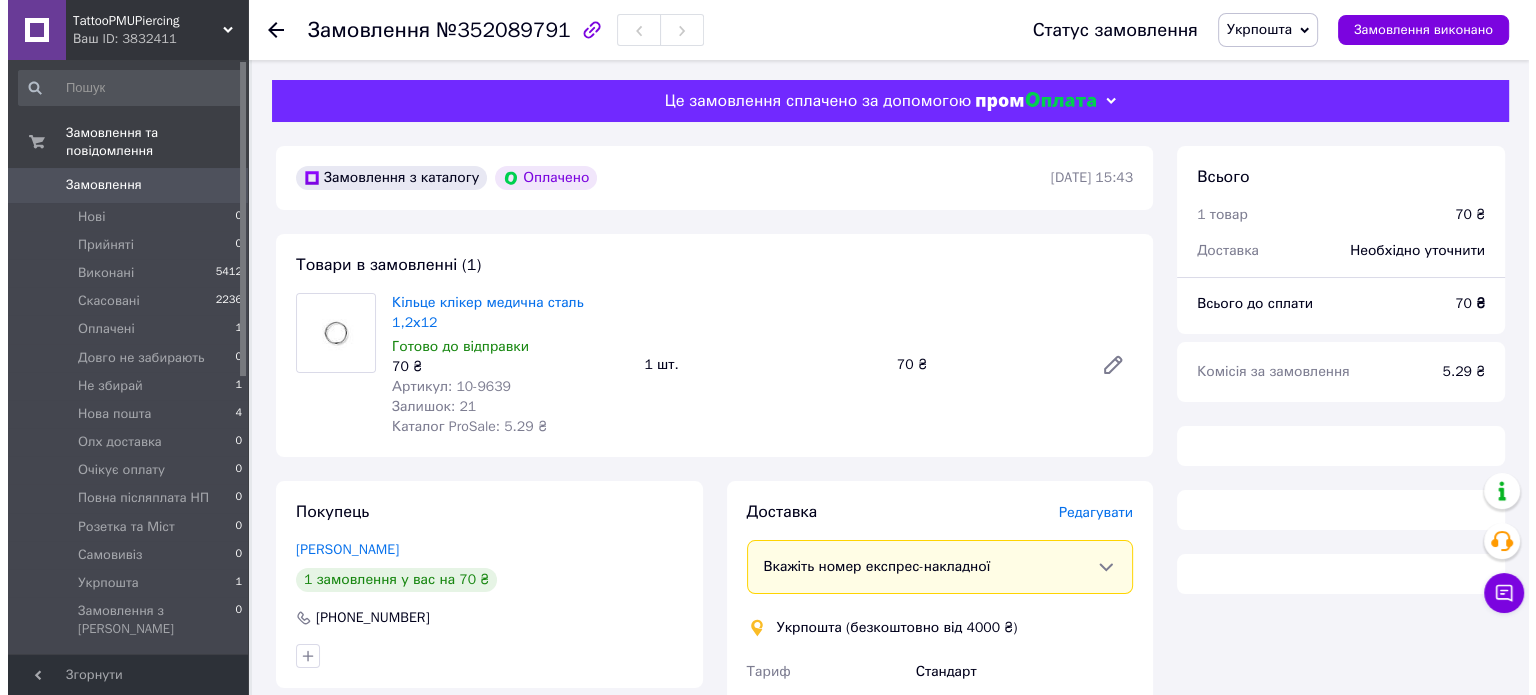 scroll, scrollTop: 266, scrollLeft: 0, axis: vertical 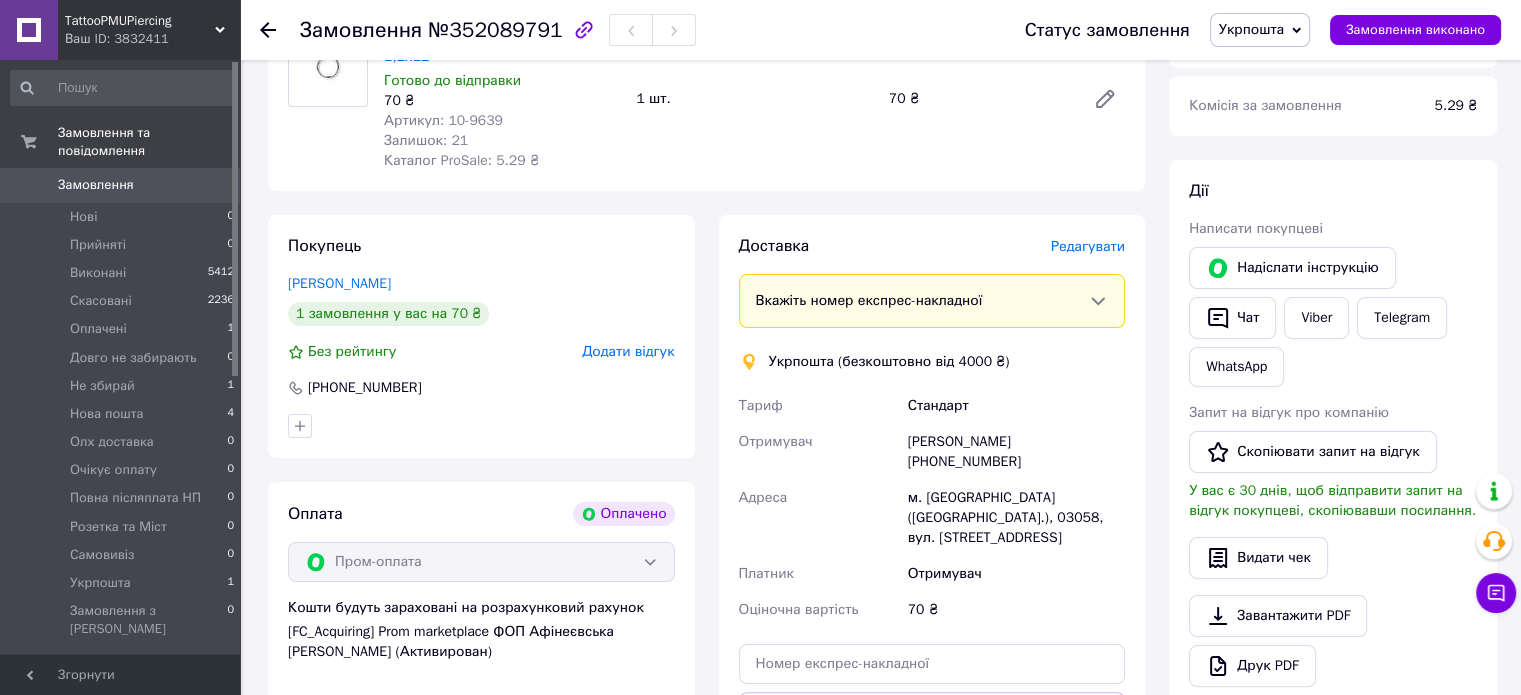 click on "Редагувати" at bounding box center [1088, 246] 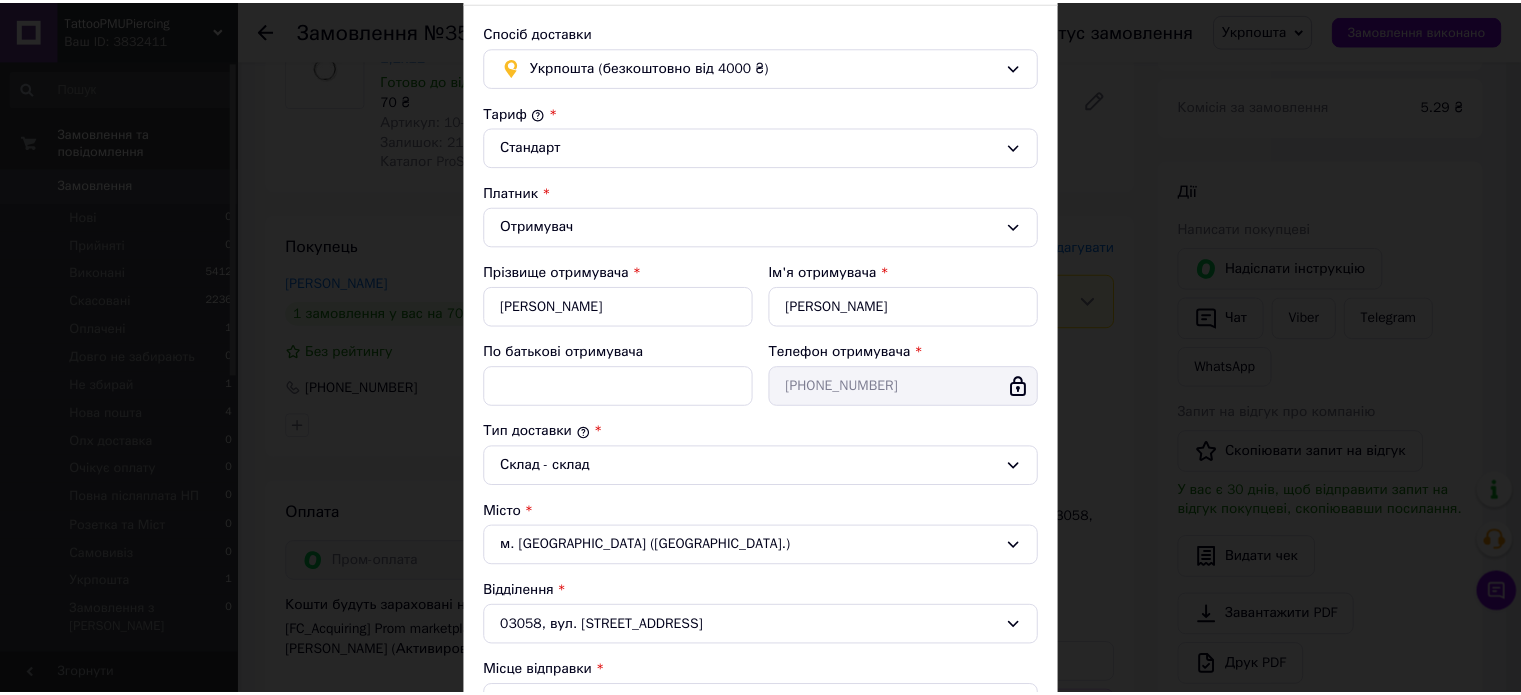 scroll, scrollTop: 533, scrollLeft: 0, axis: vertical 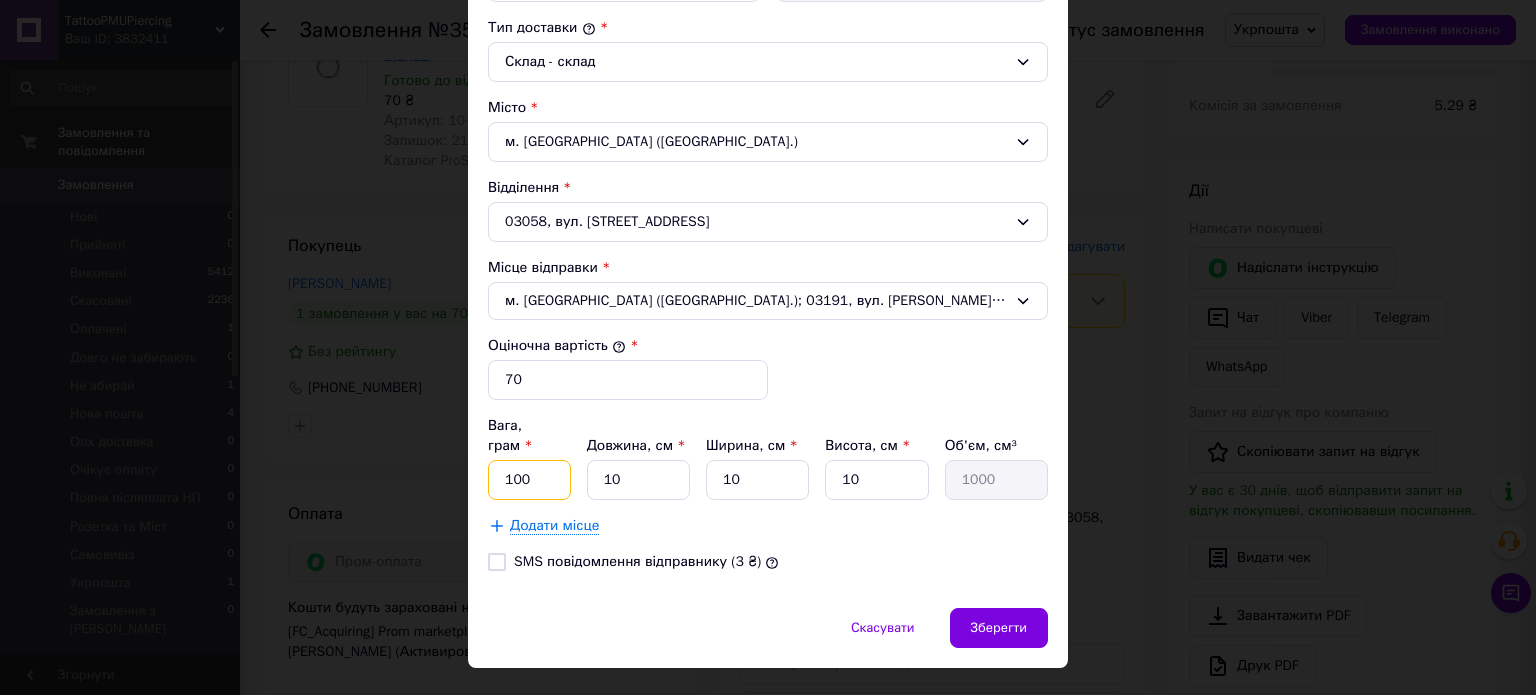 click on "100" at bounding box center [529, 480] 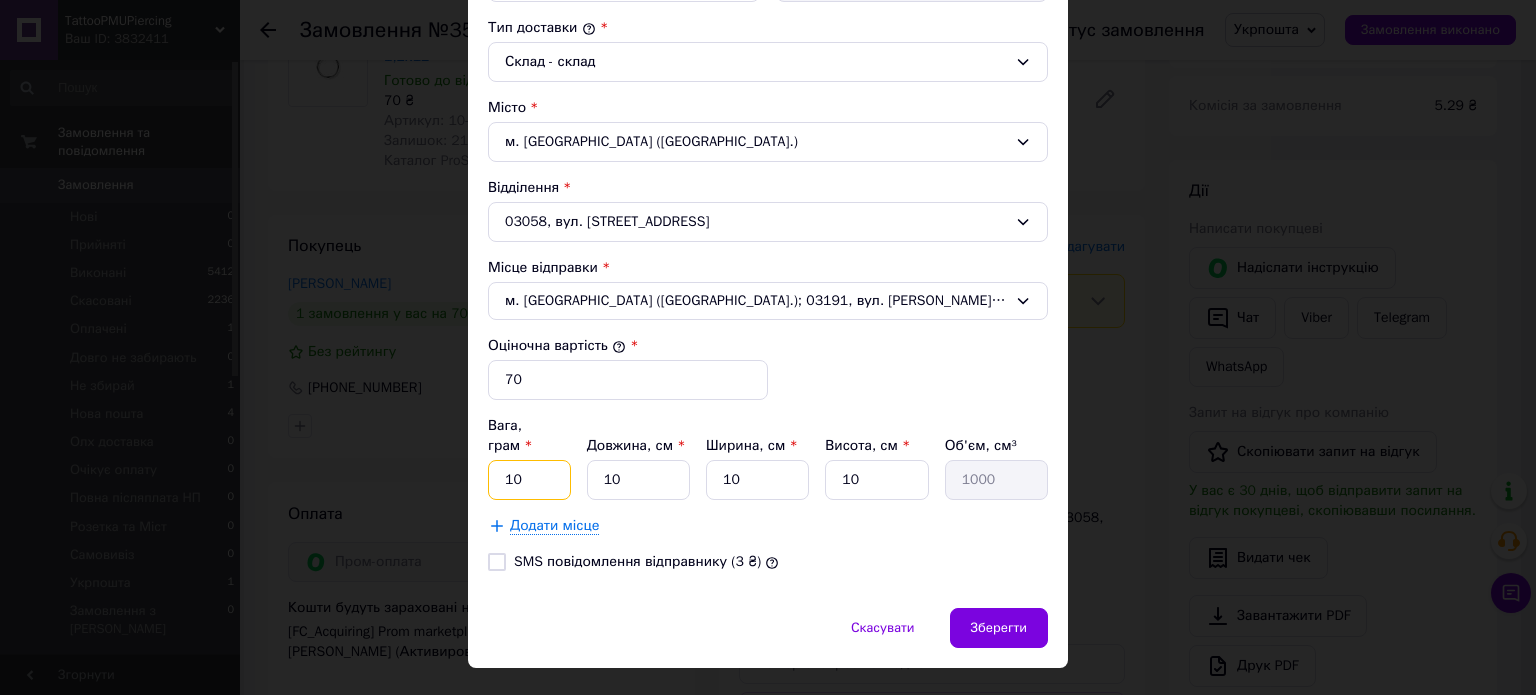 type on "1" 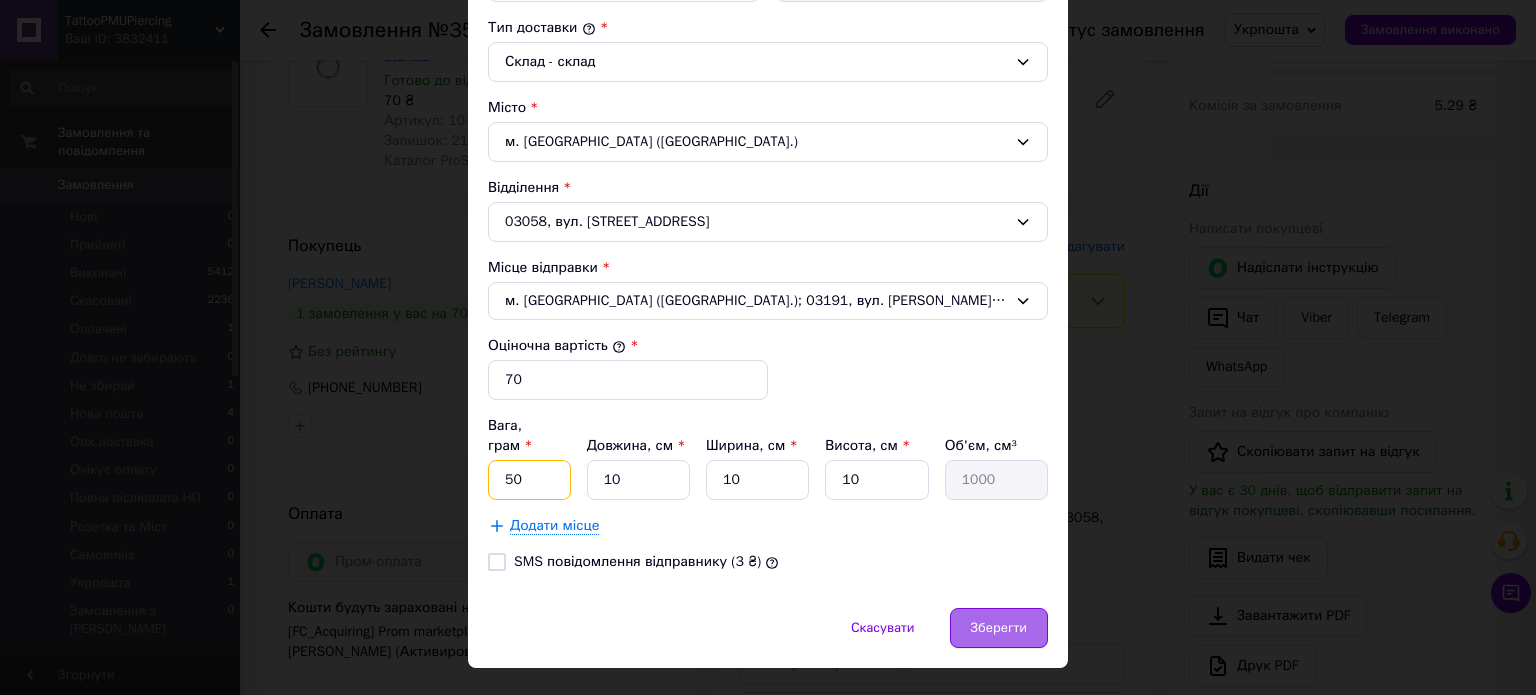type on "50" 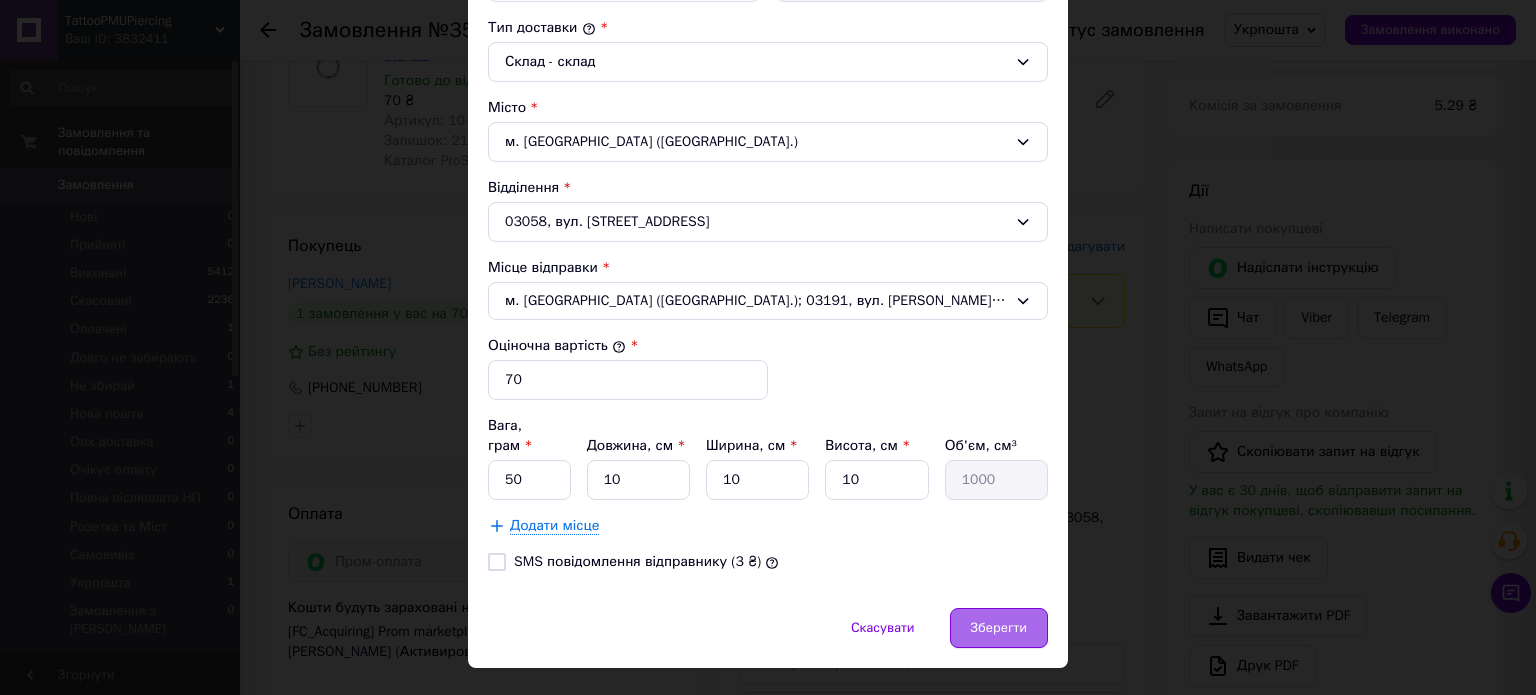 click on "Зберегти" at bounding box center (999, 628) 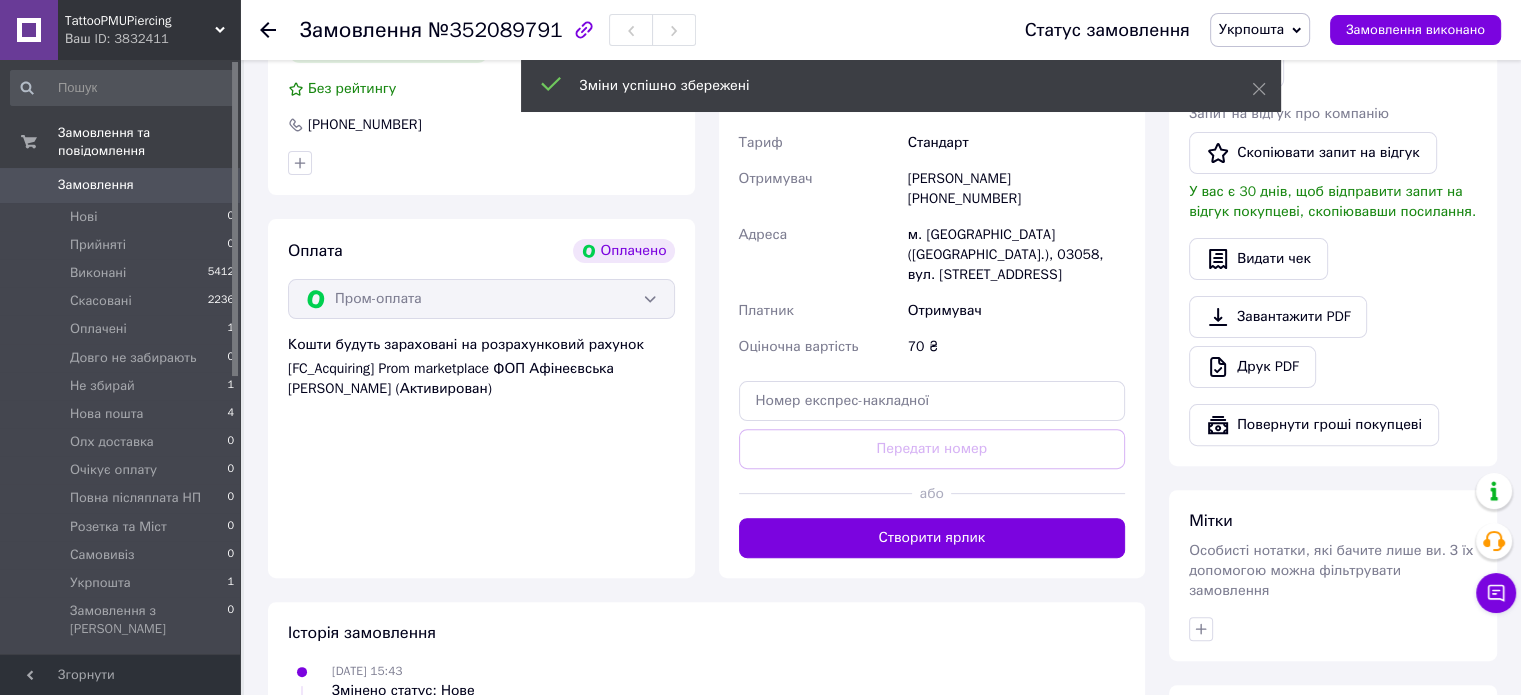 scroll, scrollTop: 533, scrollLeft: 0, axis: vertical 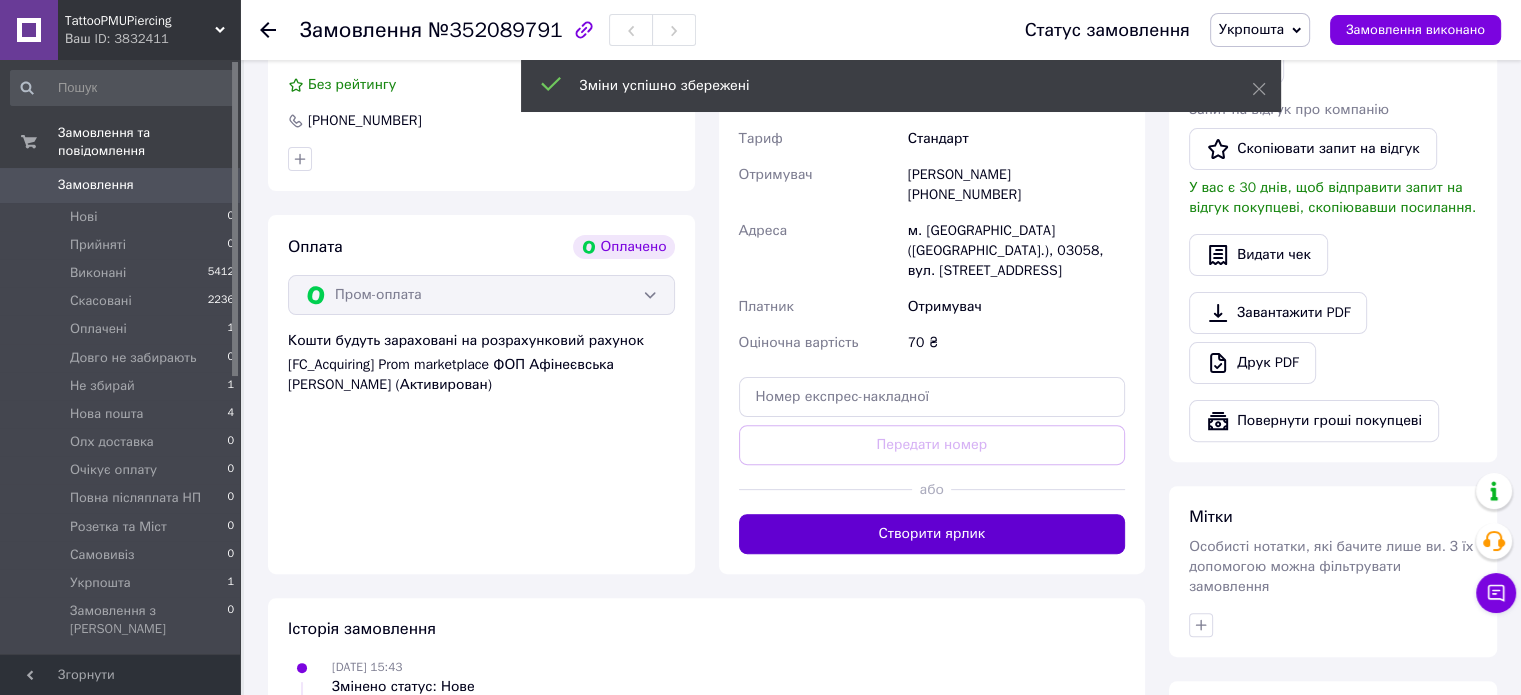 click on "Створити ярлик" at bounding box center [932, 534] 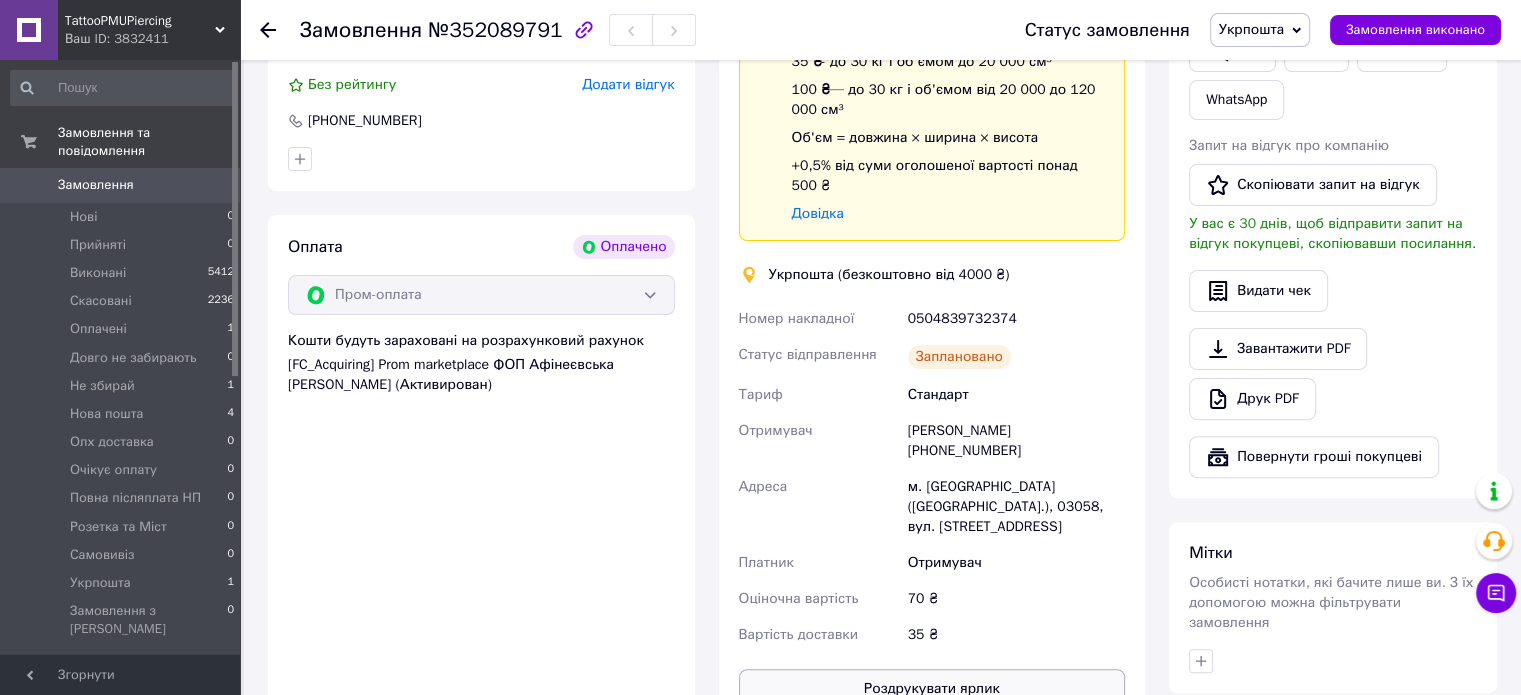 click on "Роздрукувати ярлик" at bounding box center (932, 689) 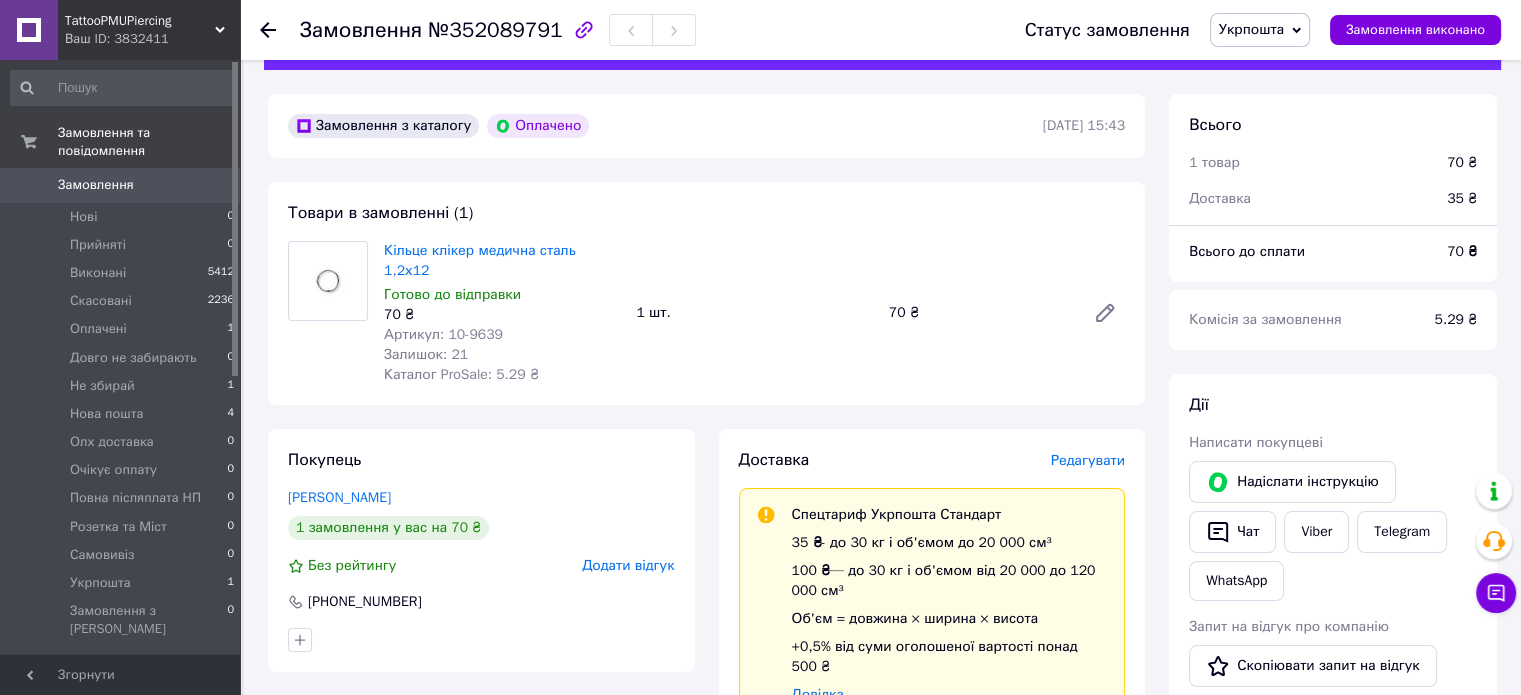 scroll, scrollTop: 0, scrollLeft: 0, axis: both 